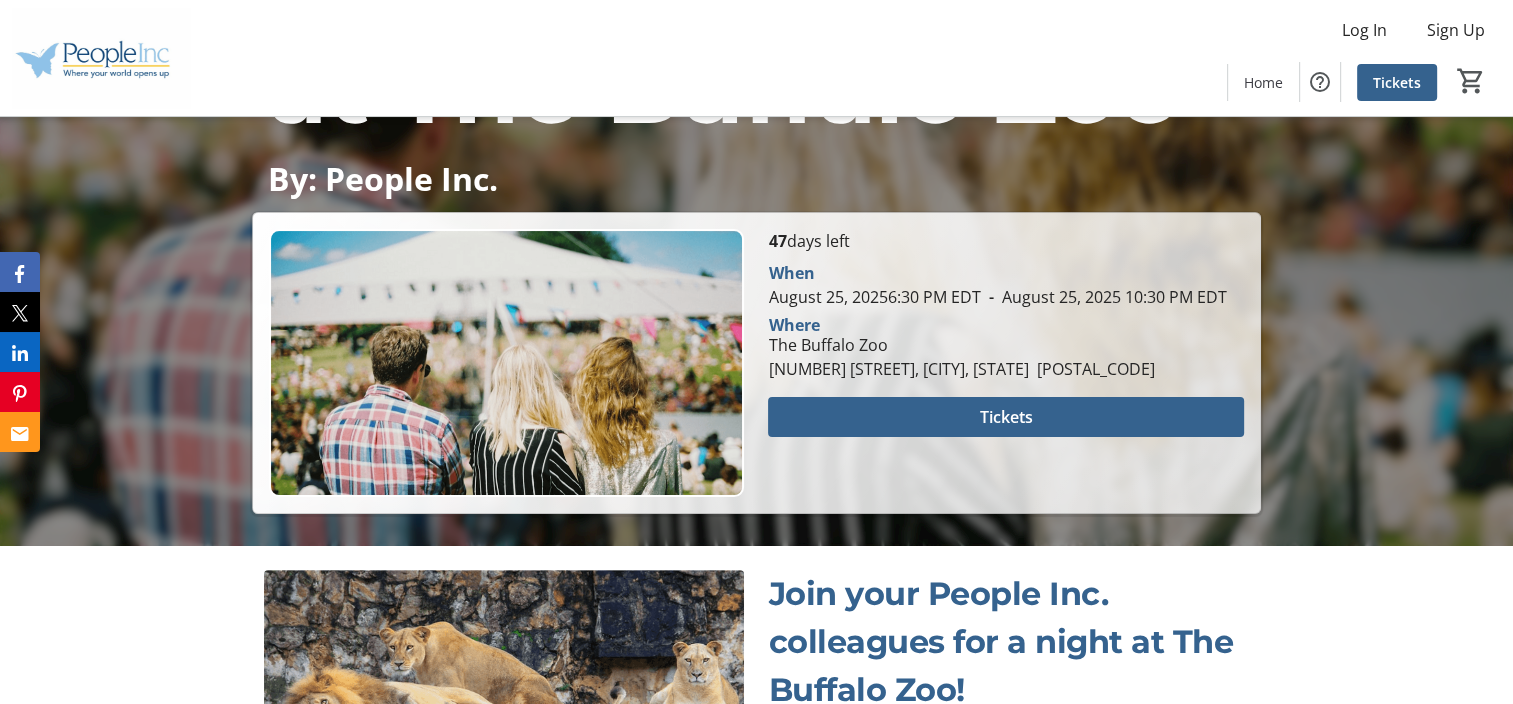 scroll, scrollTop: 387, scrollLeft: 0, axis: vertical 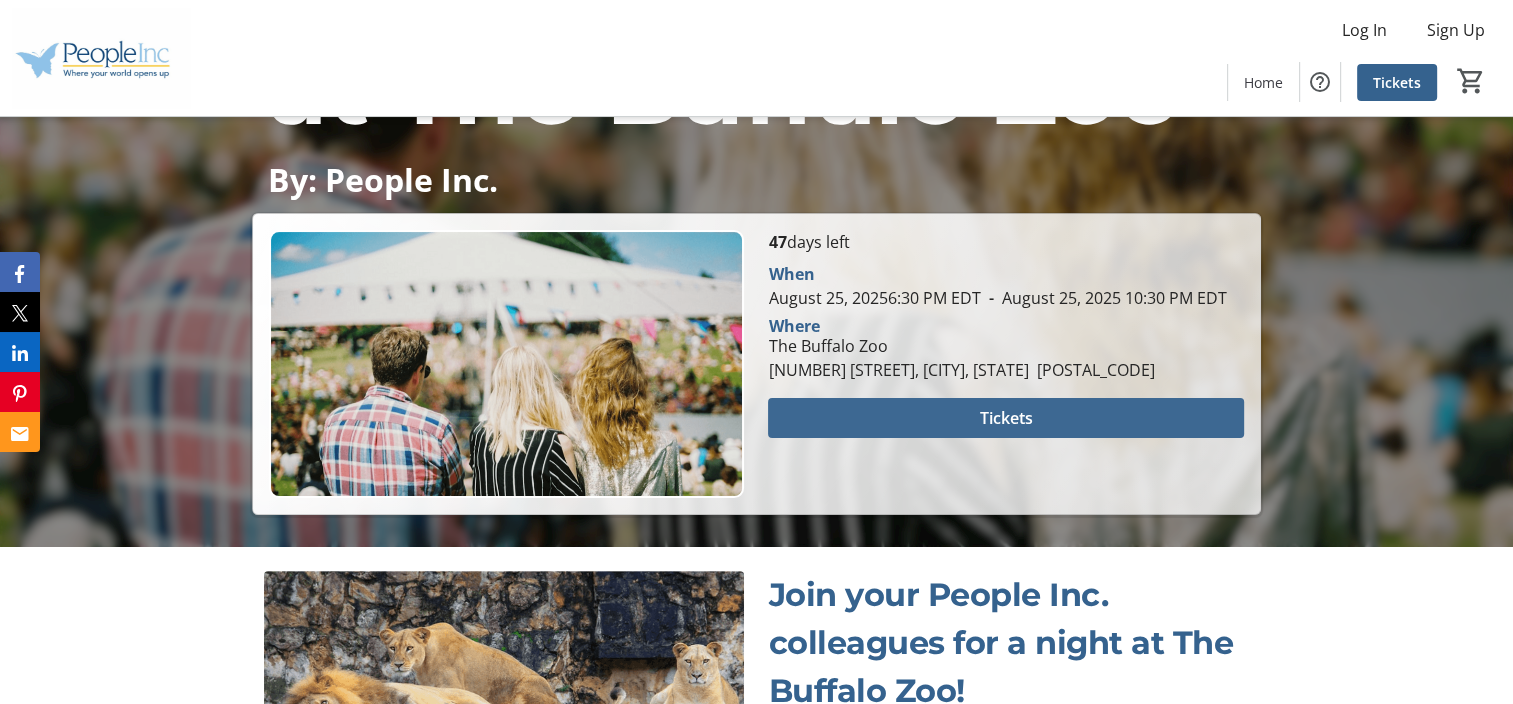 click at bounding box center [1005, 418] 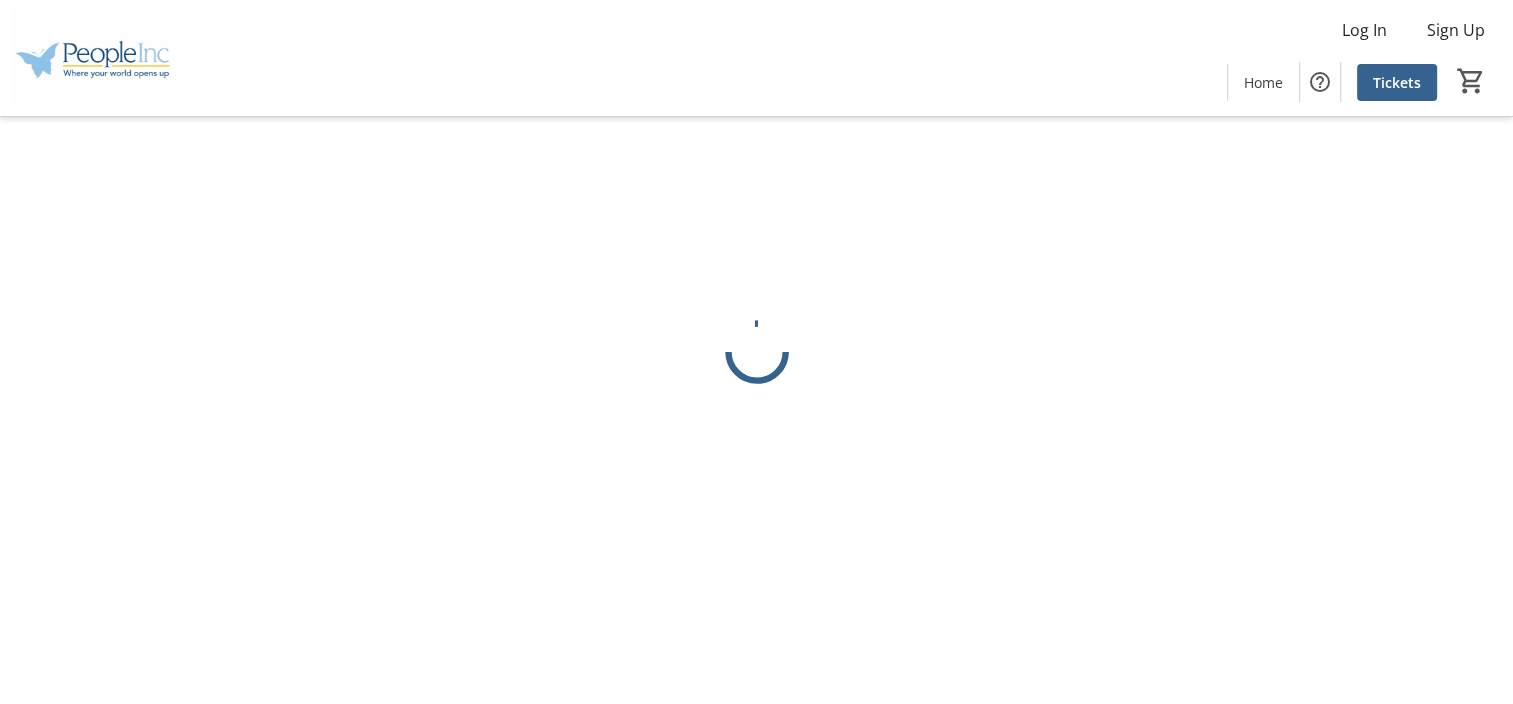 scroll, scrollTop: 0, scrollLeft: 0, axis: both 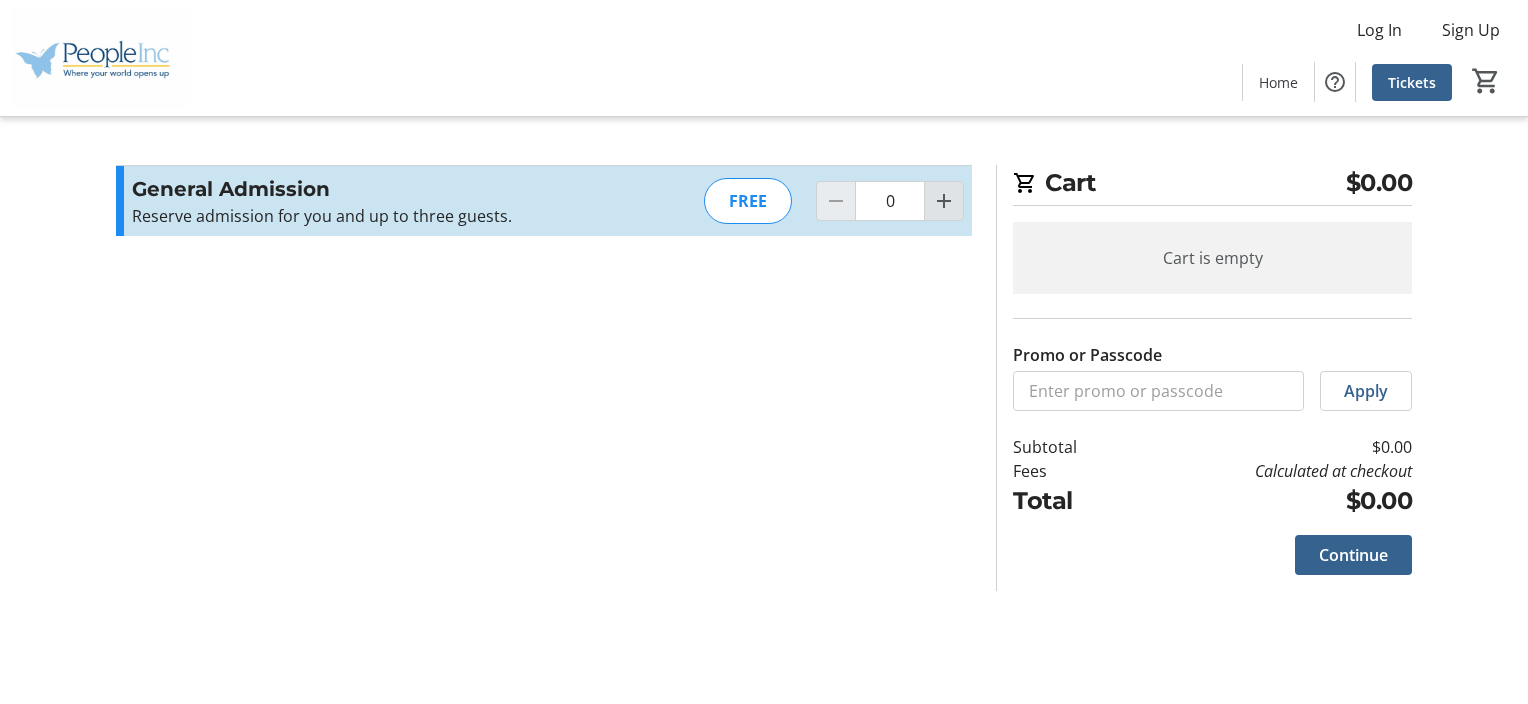 click at bounding box center (944, 201) 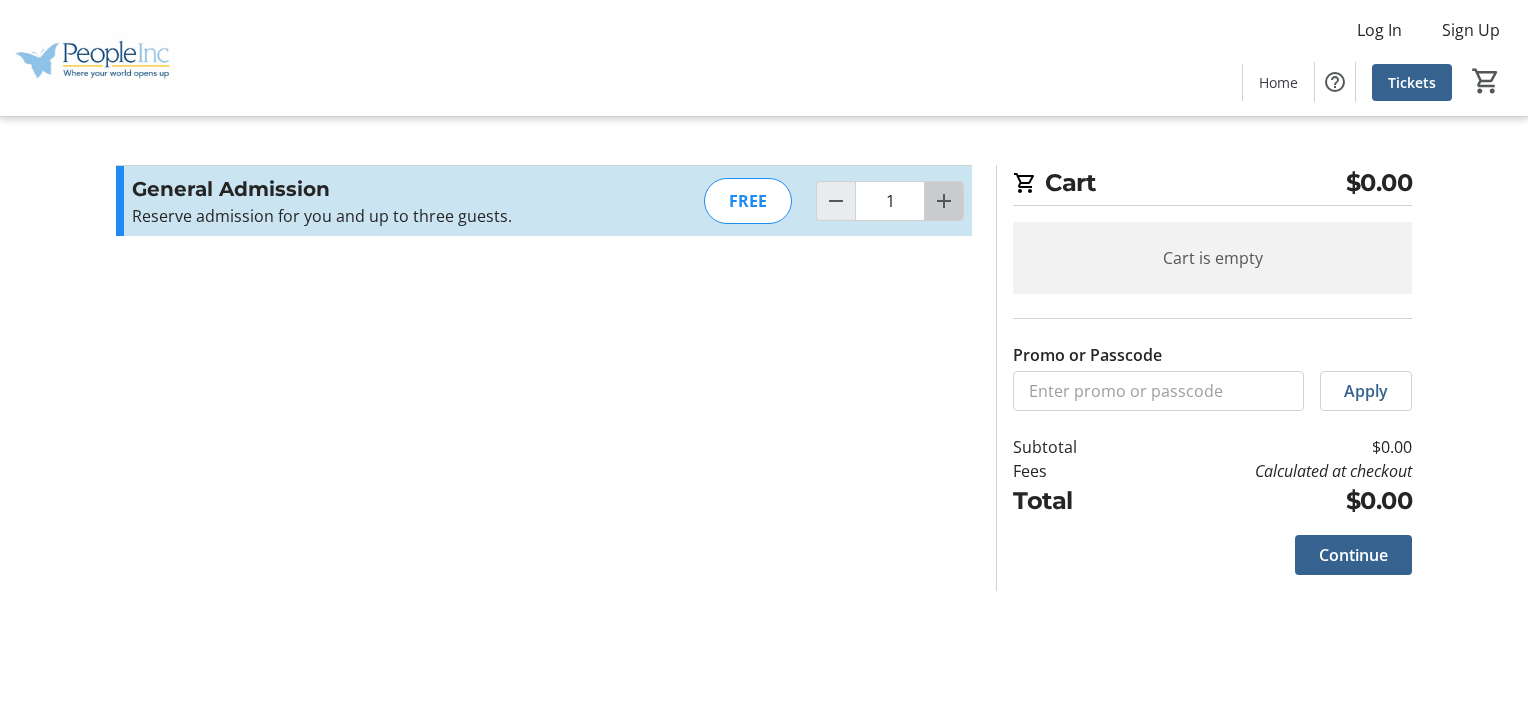 click at bounding box center [944, 201] 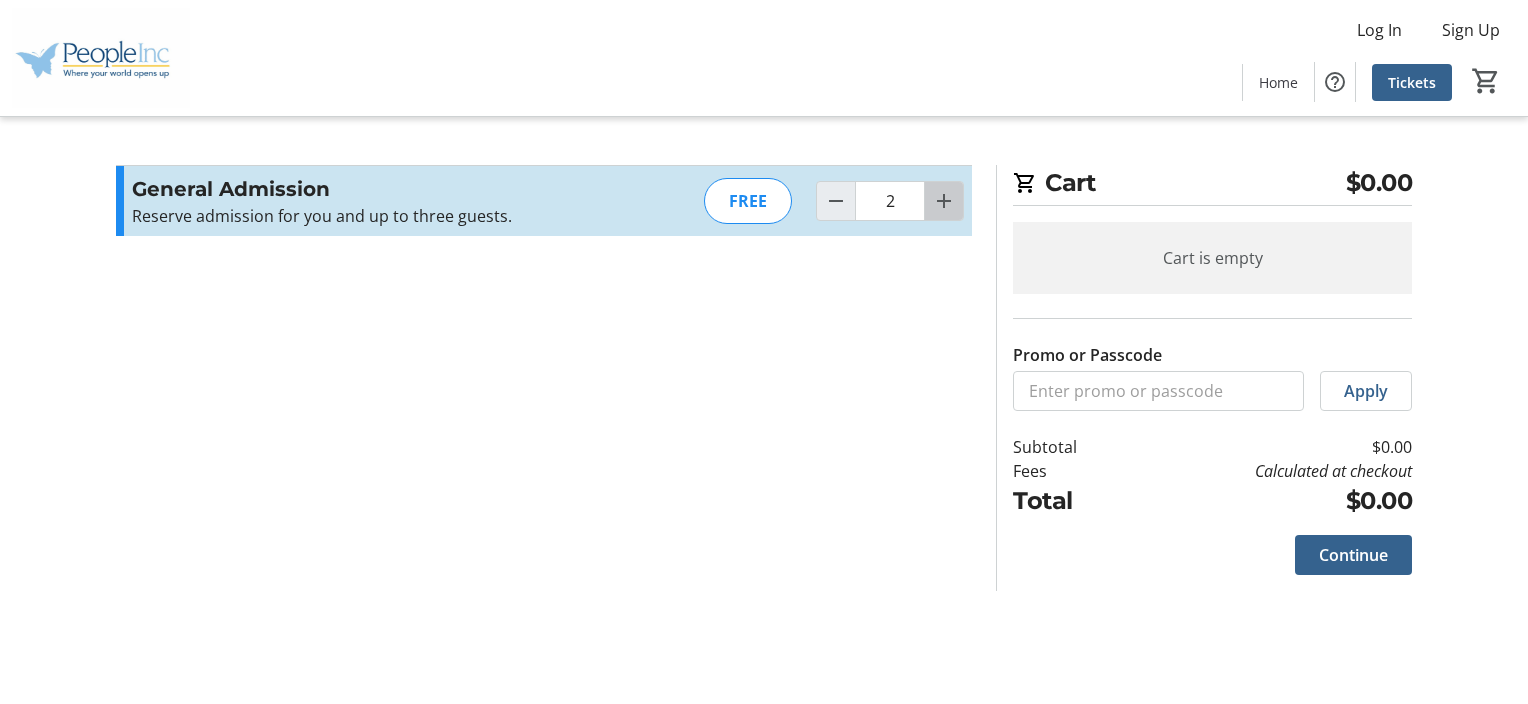 click at bounding box center [944, 201] 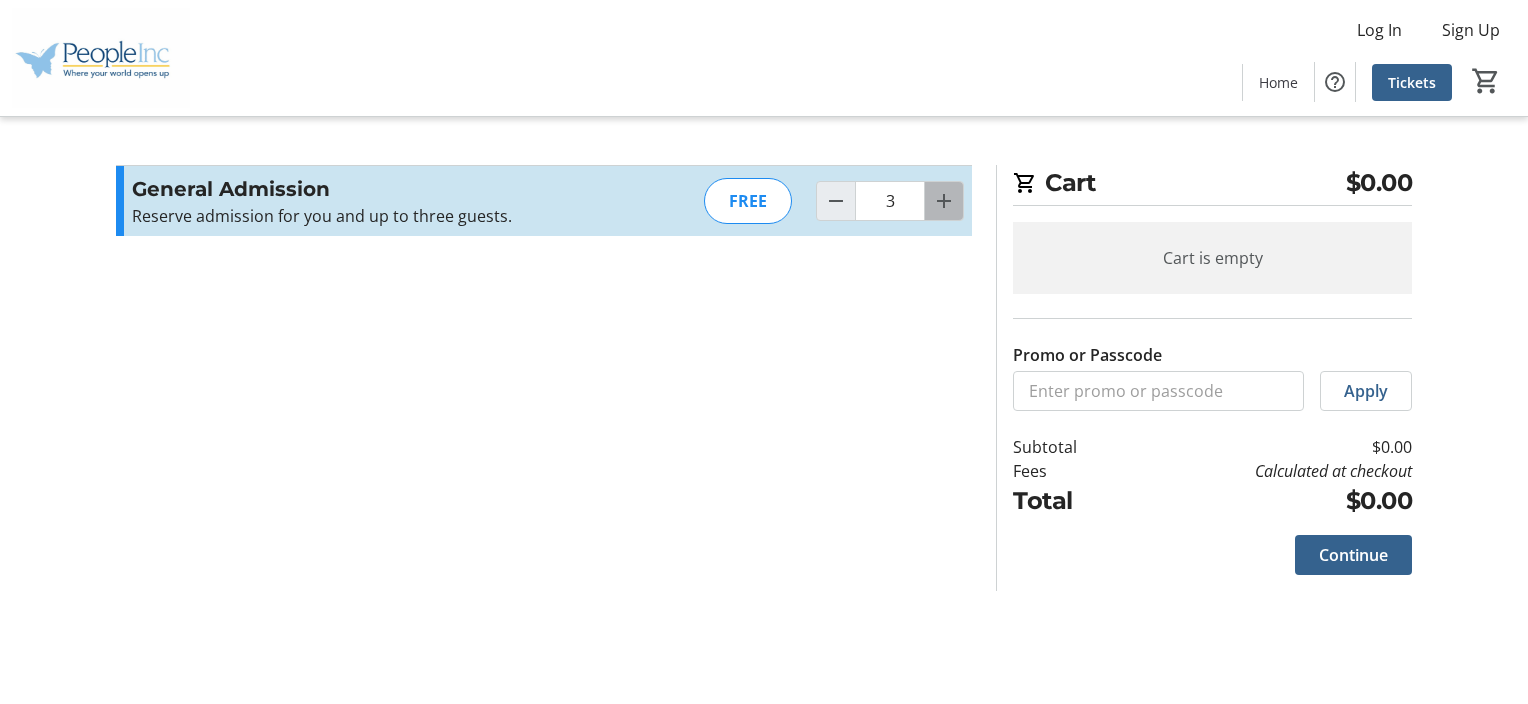 click at bounding box center [944, 201] 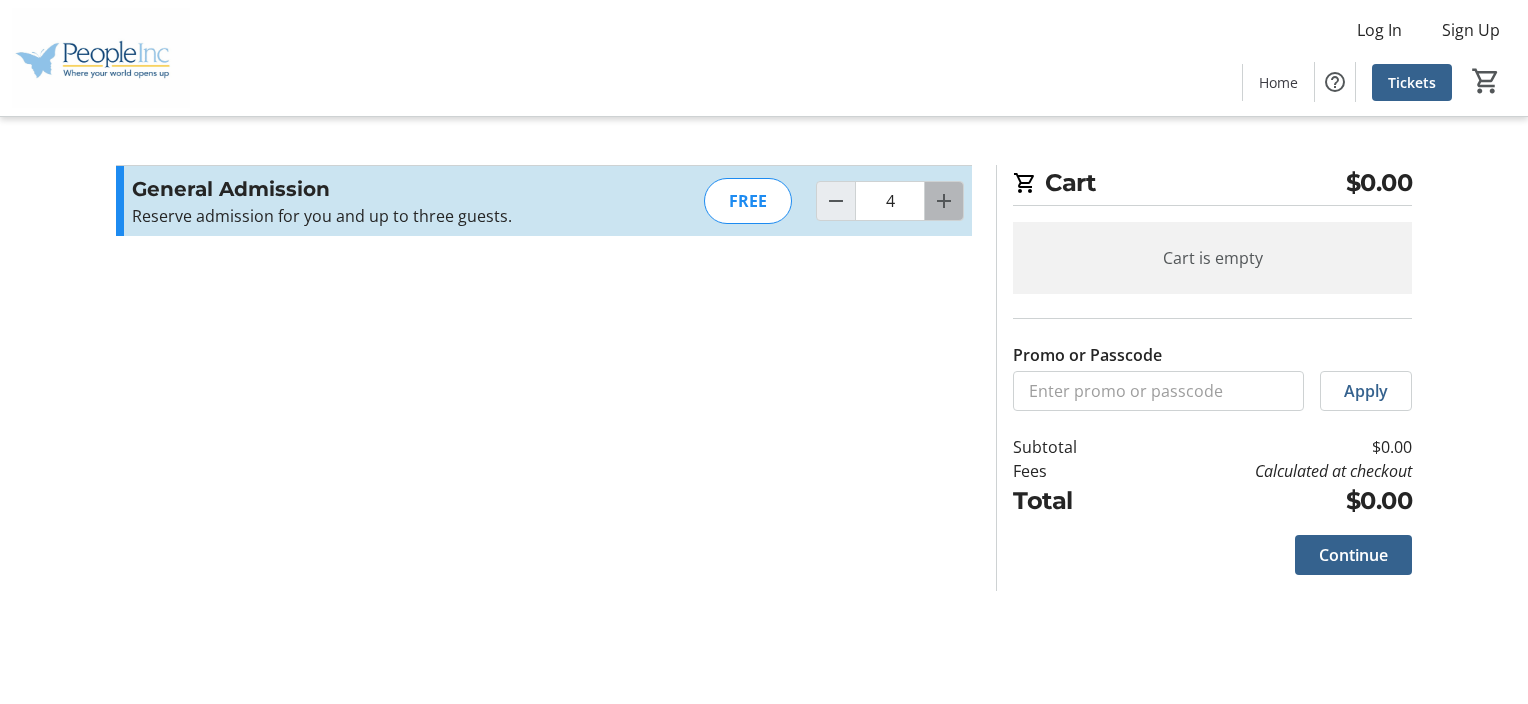 click at bounding box center [944, 201] 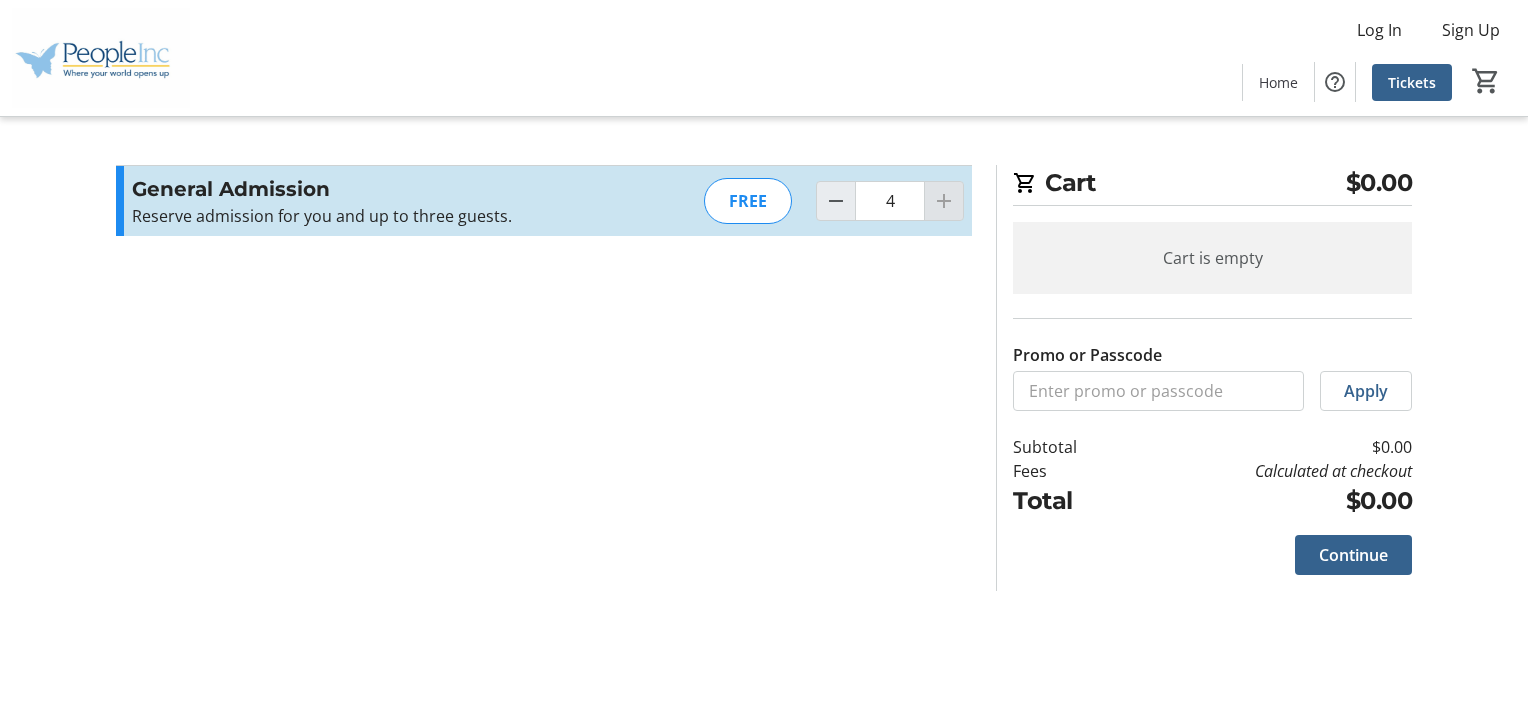 click at bounding box center (944, 201) 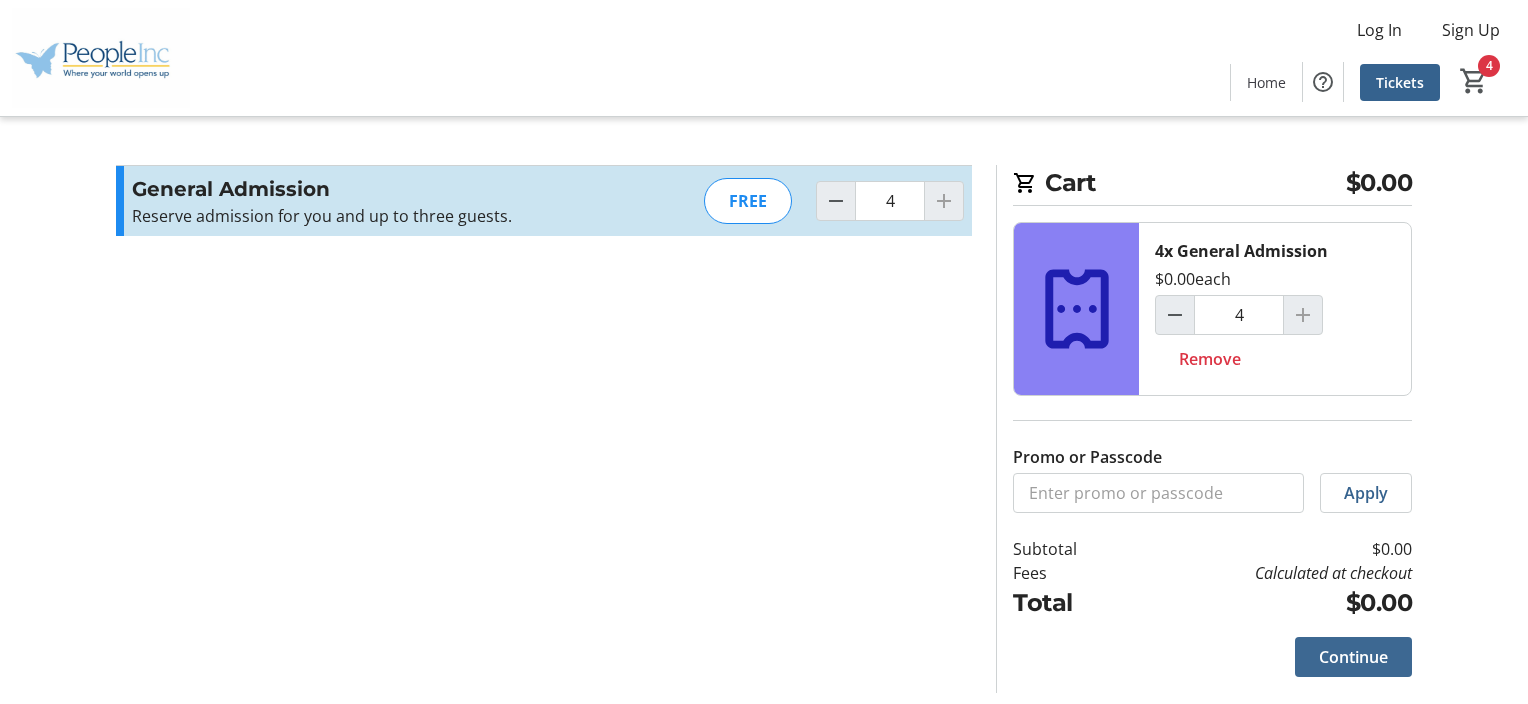 click on "Continue" at bounding box center (1353, 657) 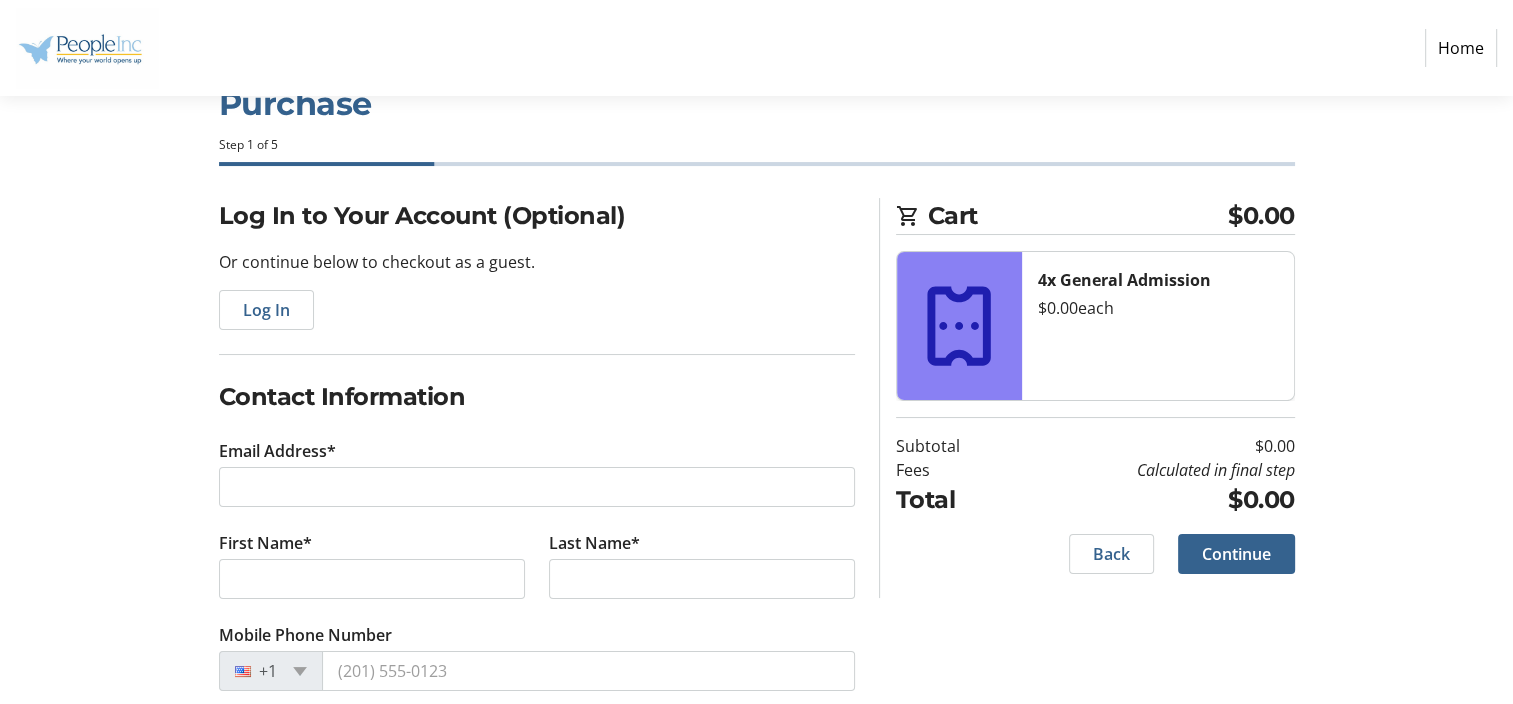 scroll, scrollTop: 97, scrollLeft: 0, axis: vertical 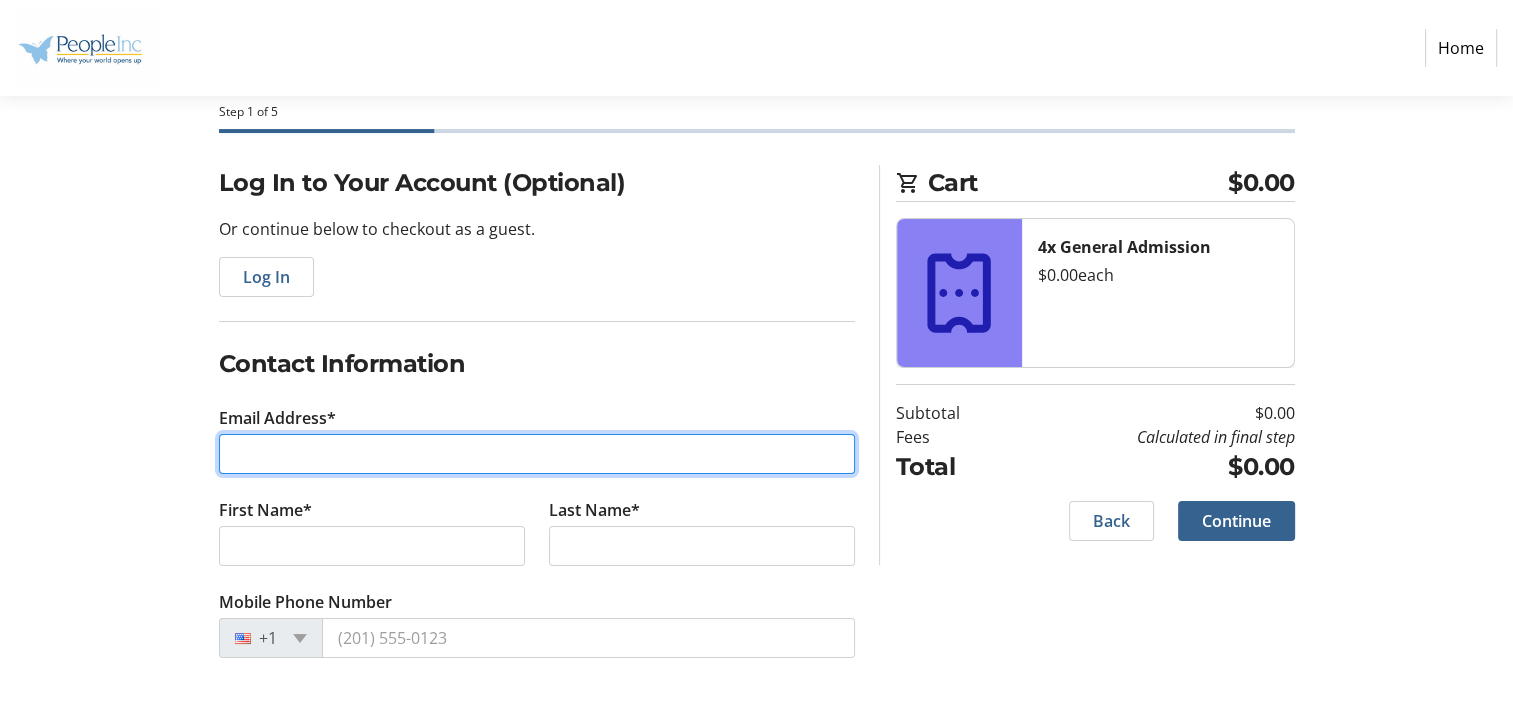 click on "Email Address*" at bounding box center [537, 454] 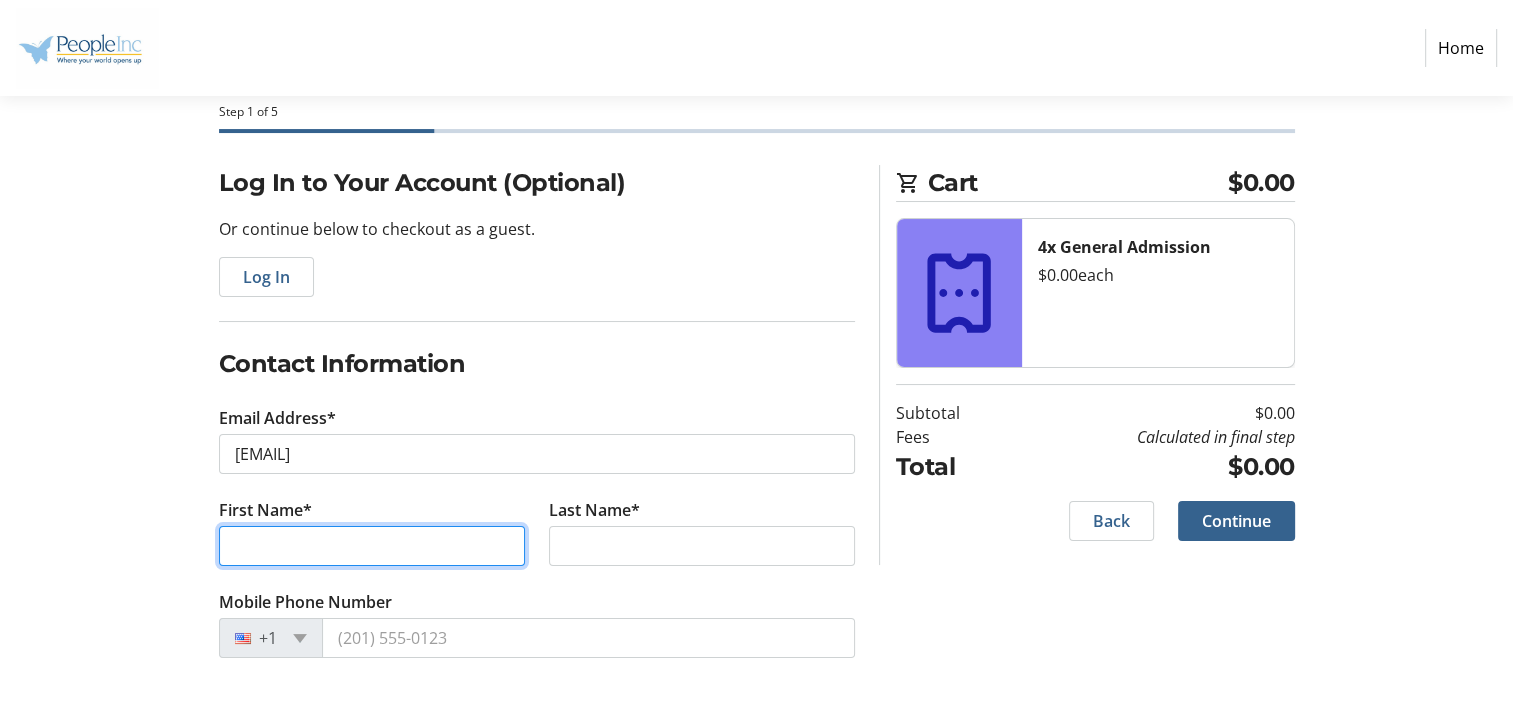 type on "[FIRST]" 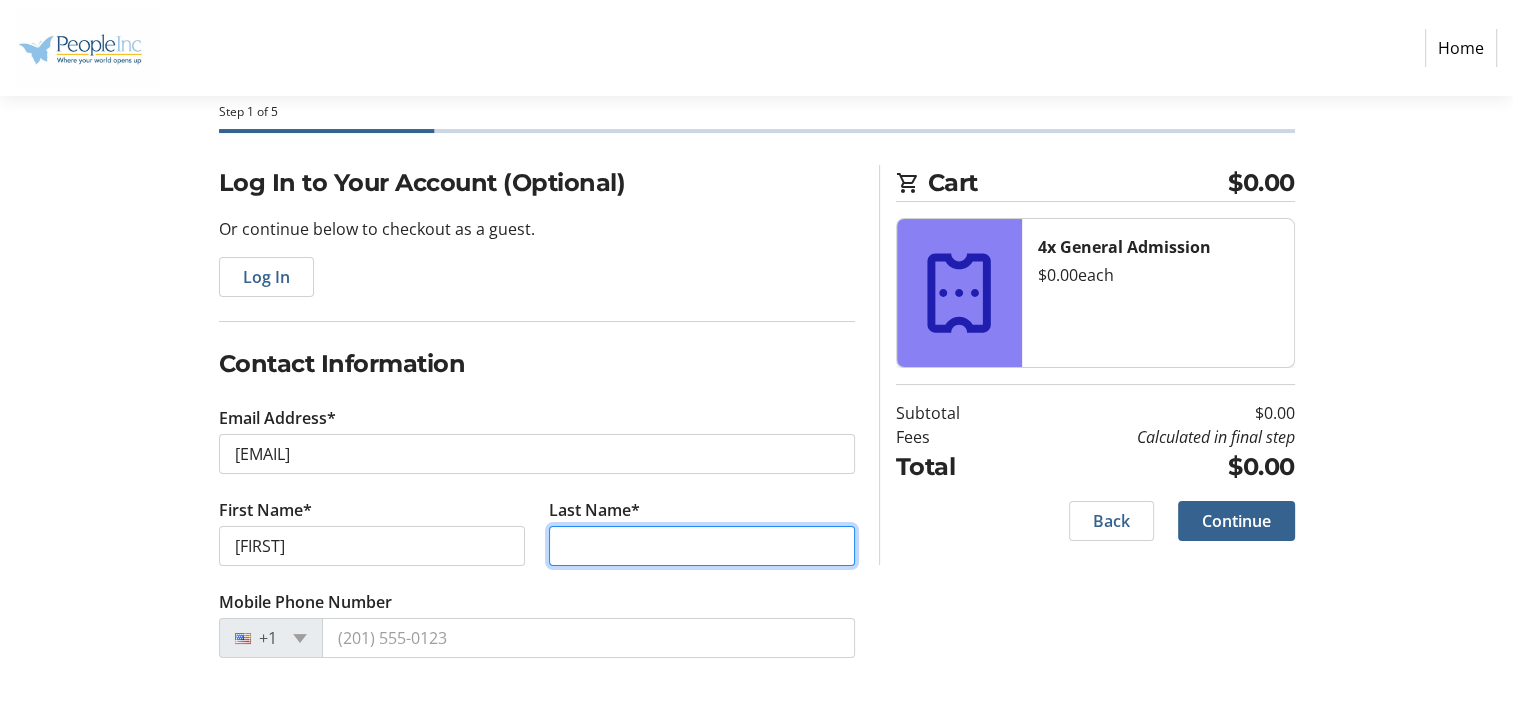 type on "[LAST]" 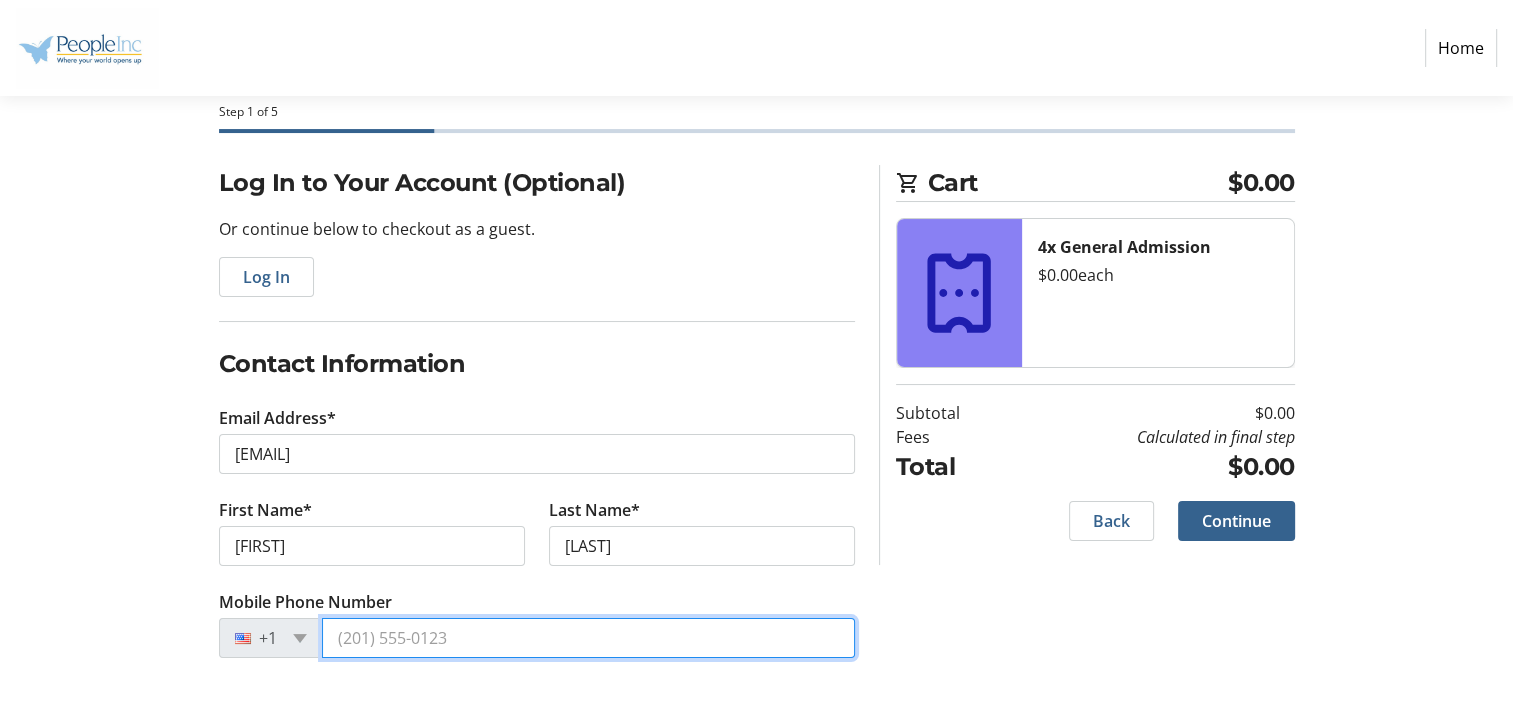 type on "[PHONE]" 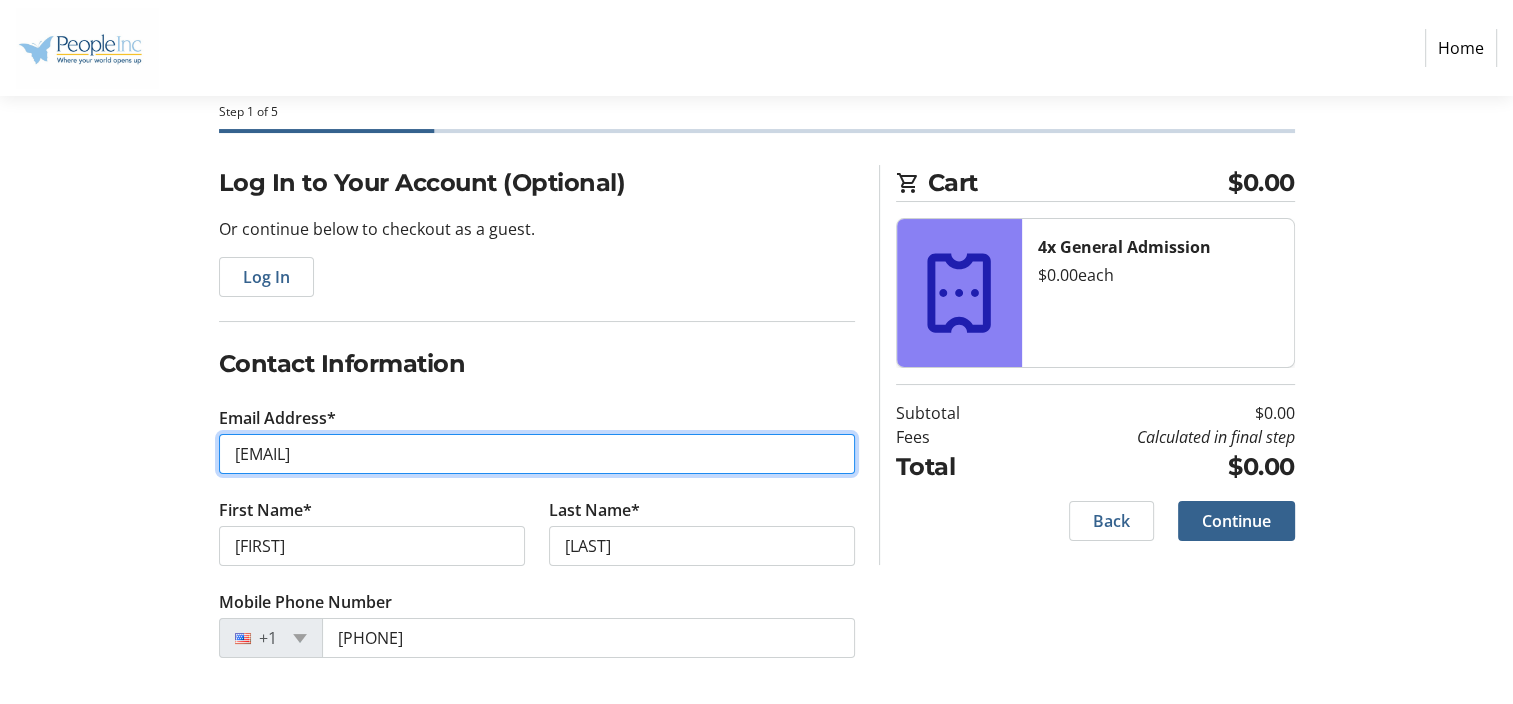 type on "maylin.osoriovinales@headwayofWNY.org" 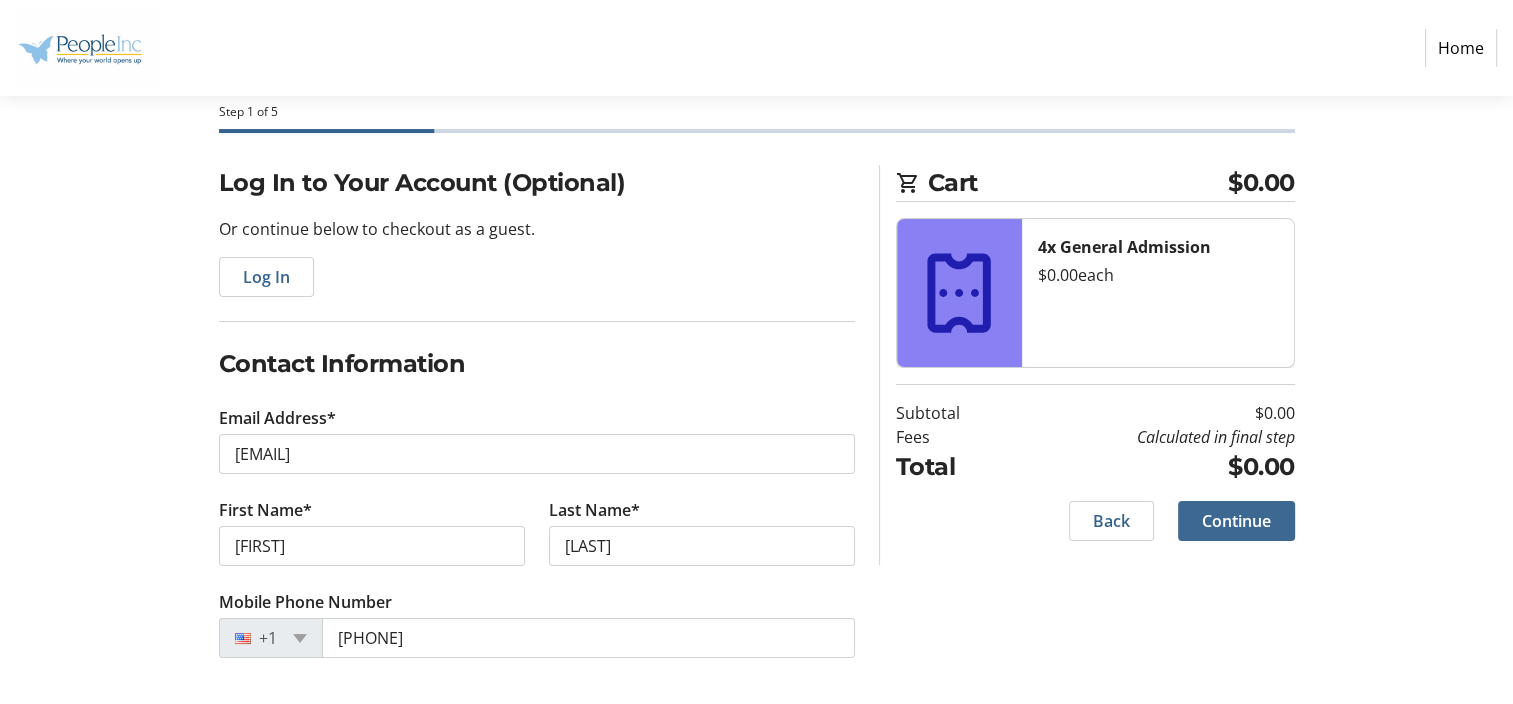 click at bounding box center (1236, 521) 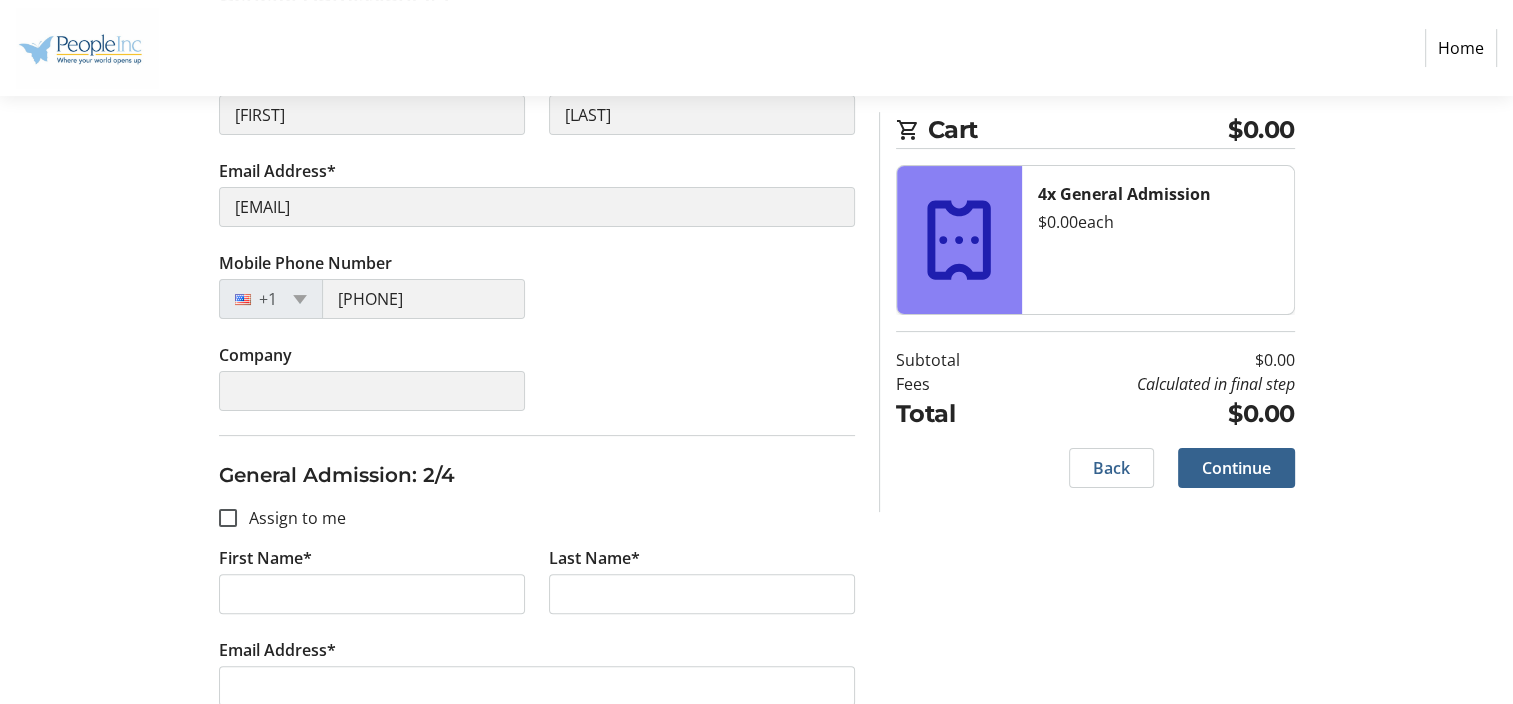 scroll, scrollTop: 400, scrollLeft: 0, axis: vertical 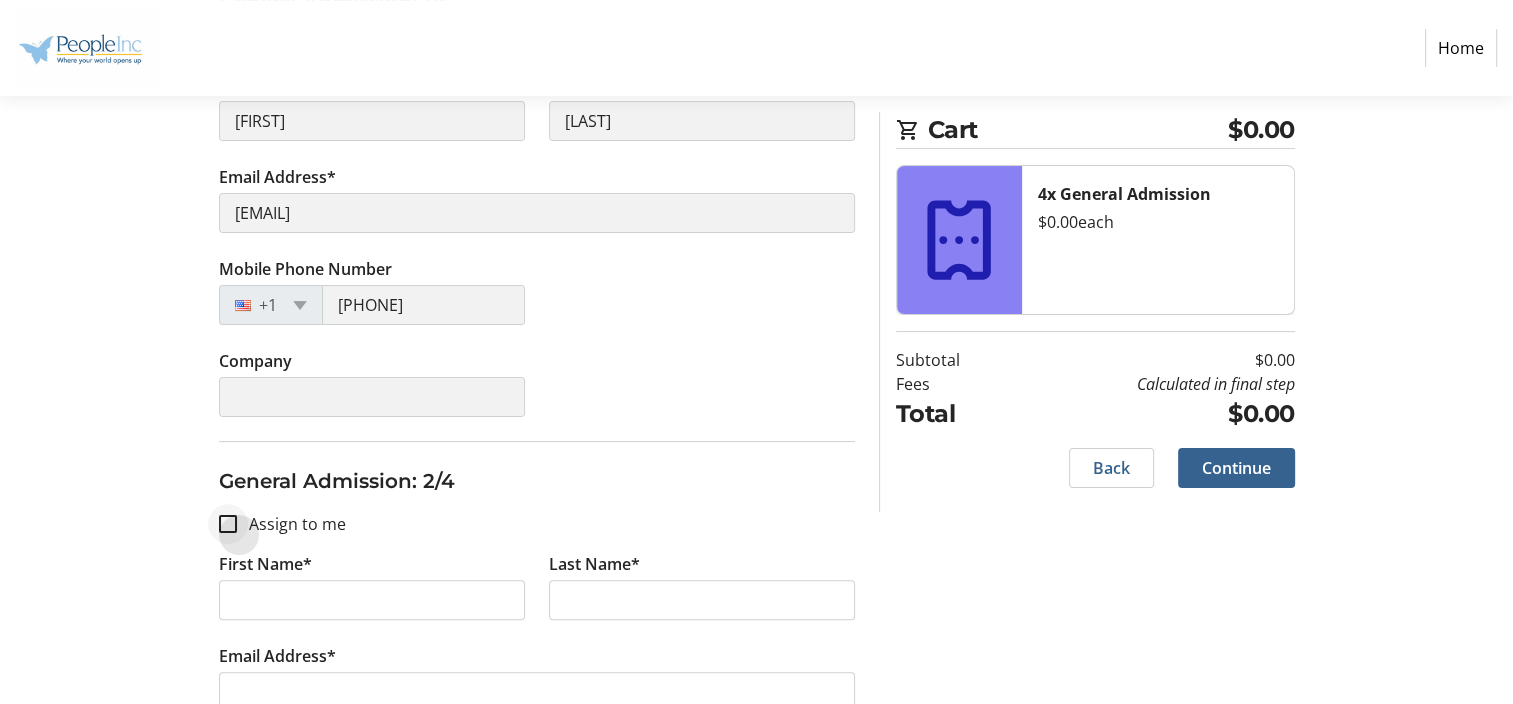 click at bounding box center [228, 524] 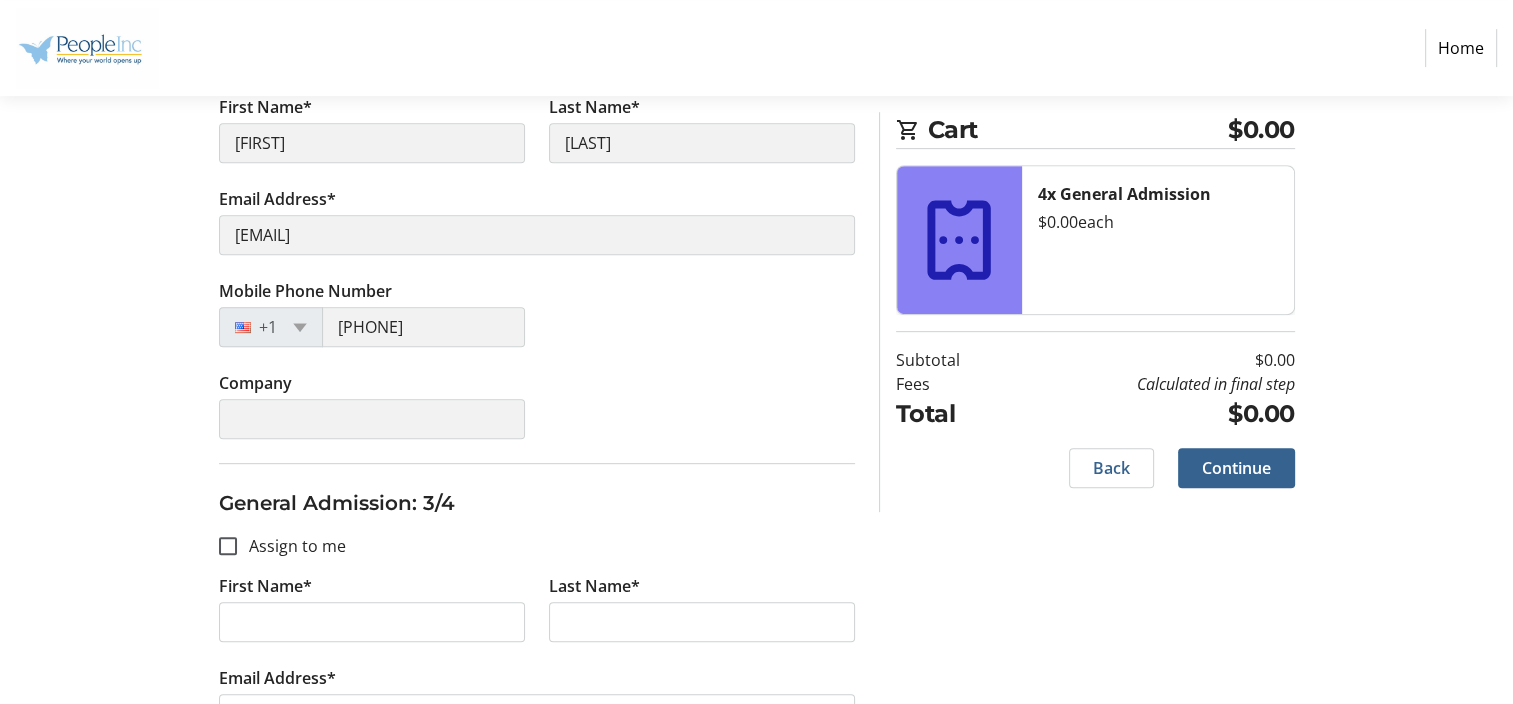 scroll, scrollTop: 1100, scrollLeft: 0, axis: vertical 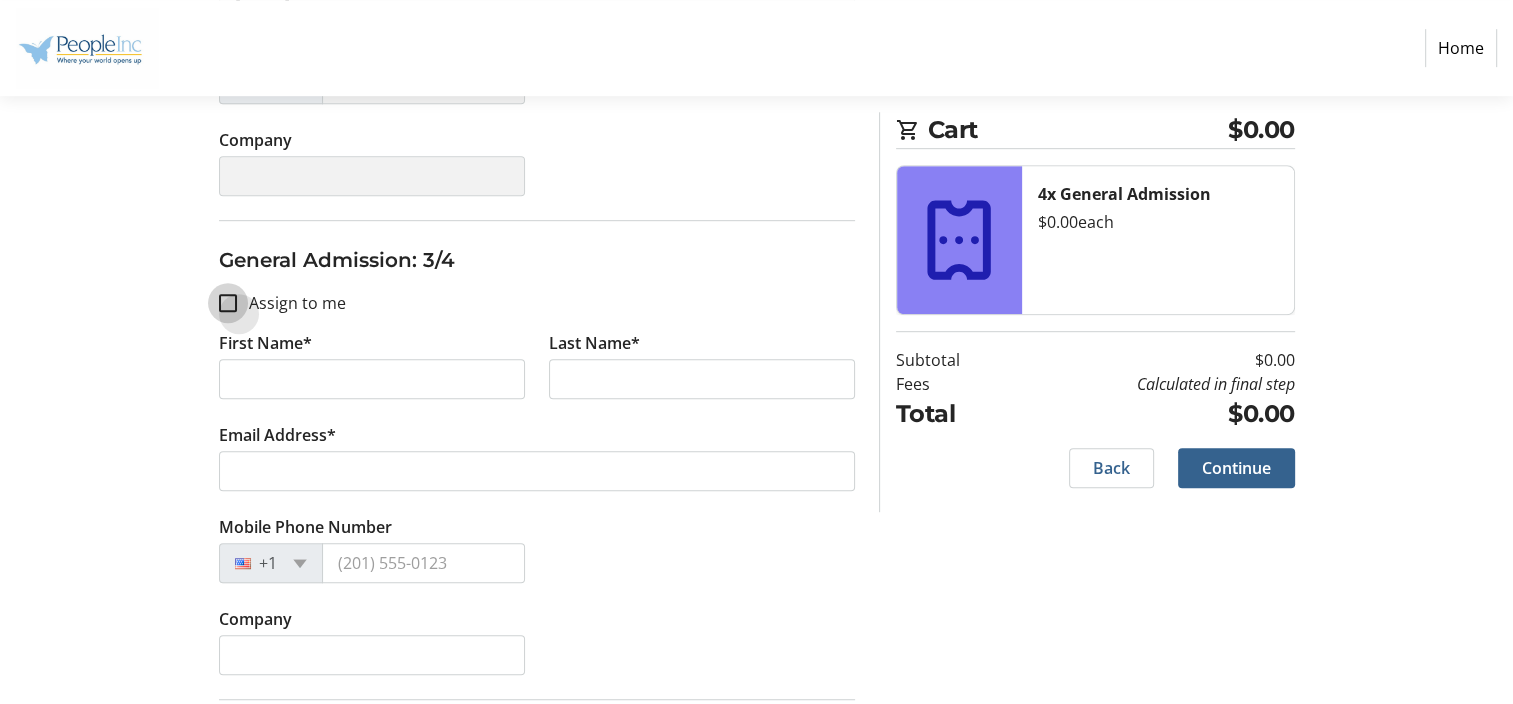 click on "Assign to me" at bounding box center [228, 303] 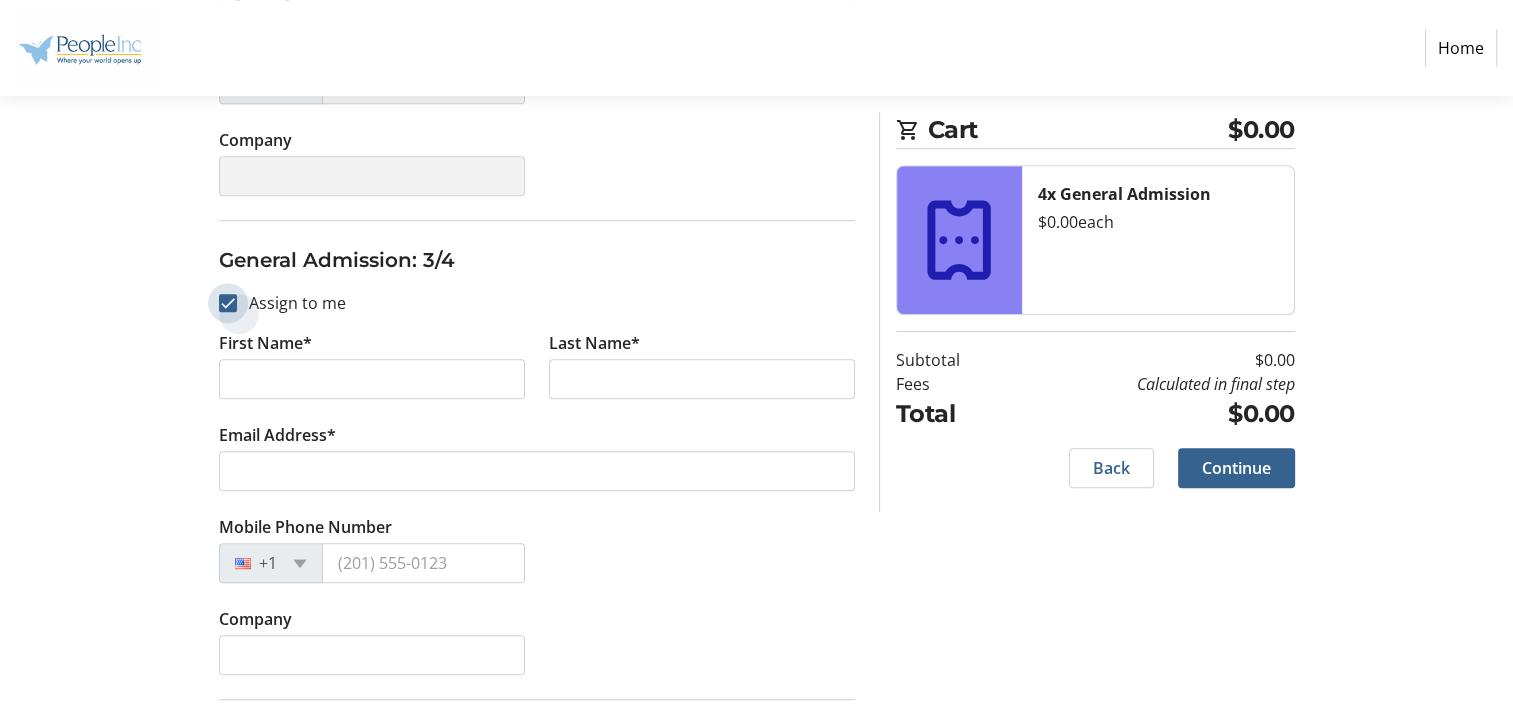 checkbox on "true" 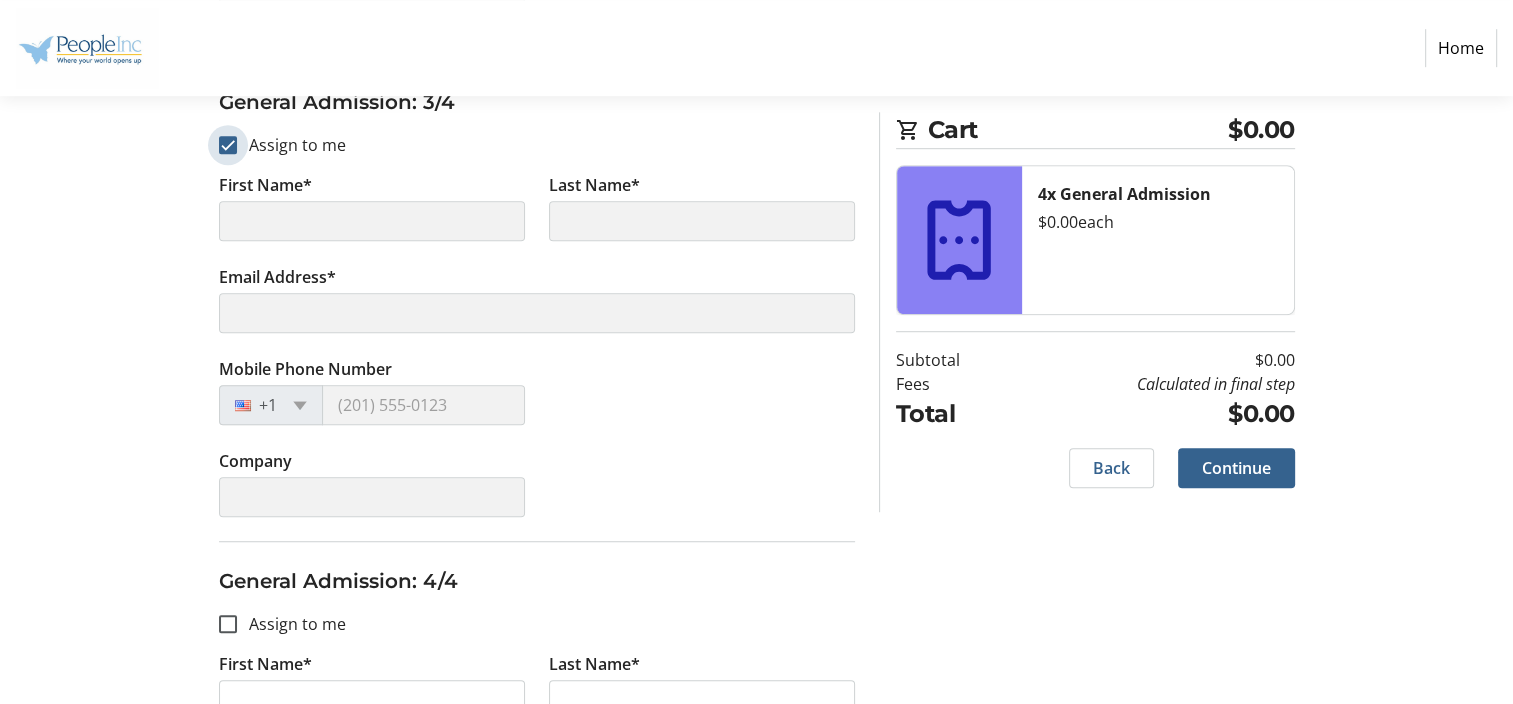 scroll, scrollTop: 1400, scrollLeft: 0, axis: vertical 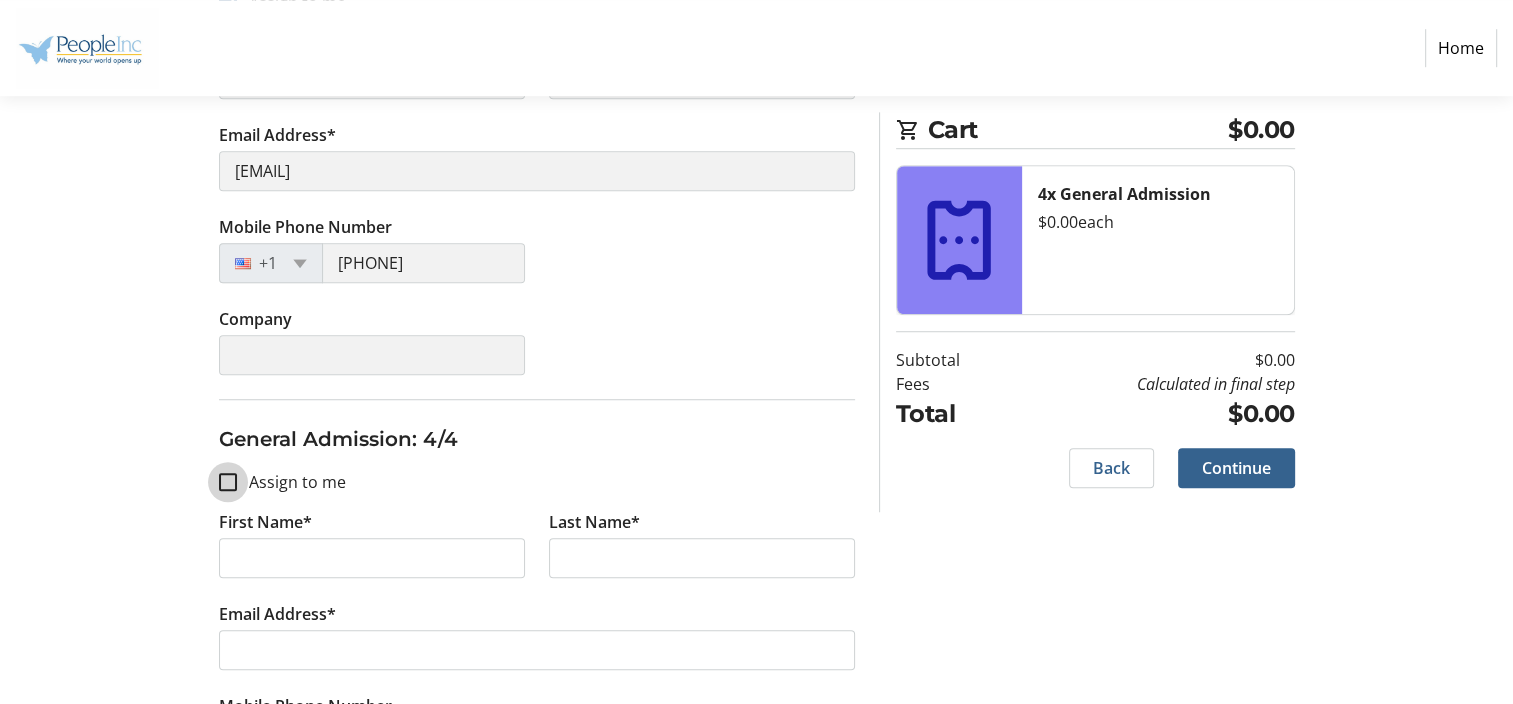click on "Assign to me" at bounding box center (228, 482) 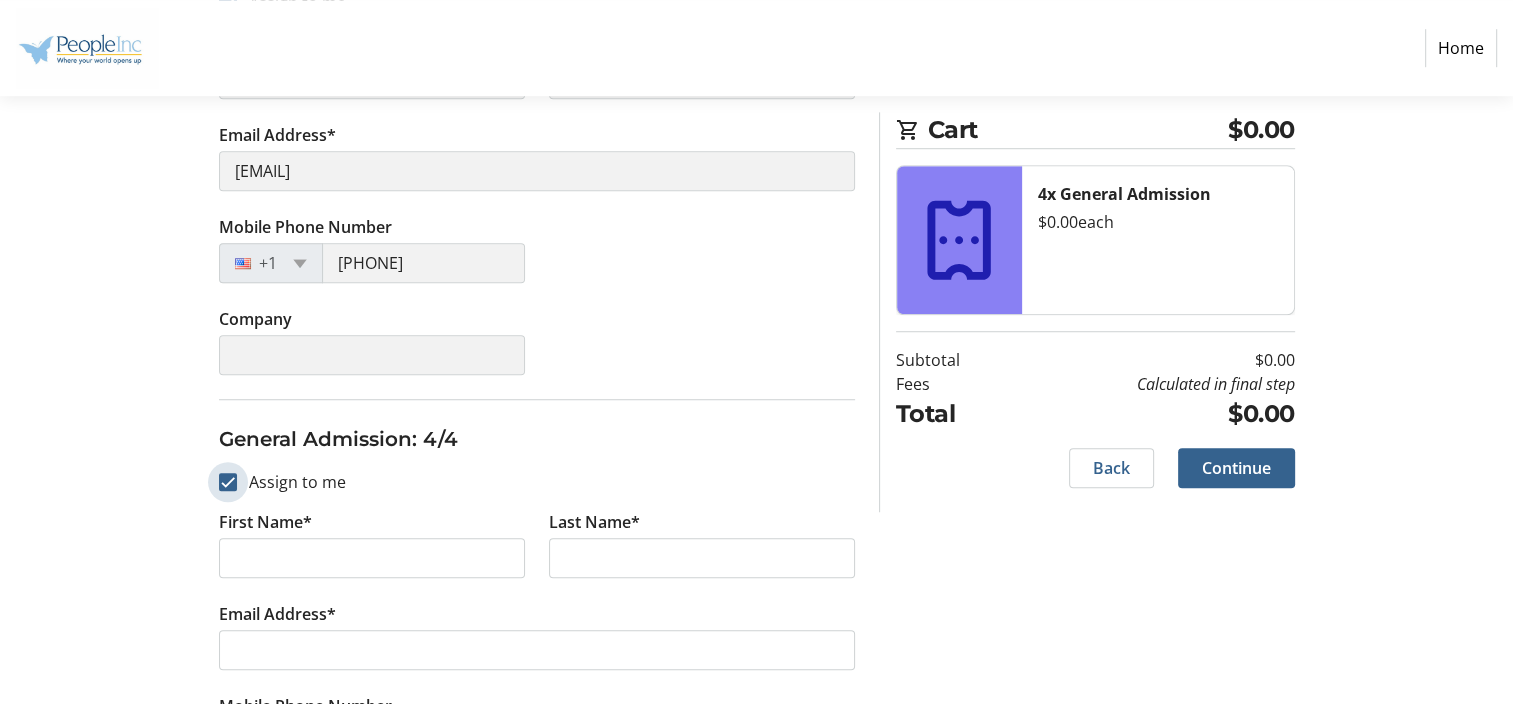 checkbox on "true" 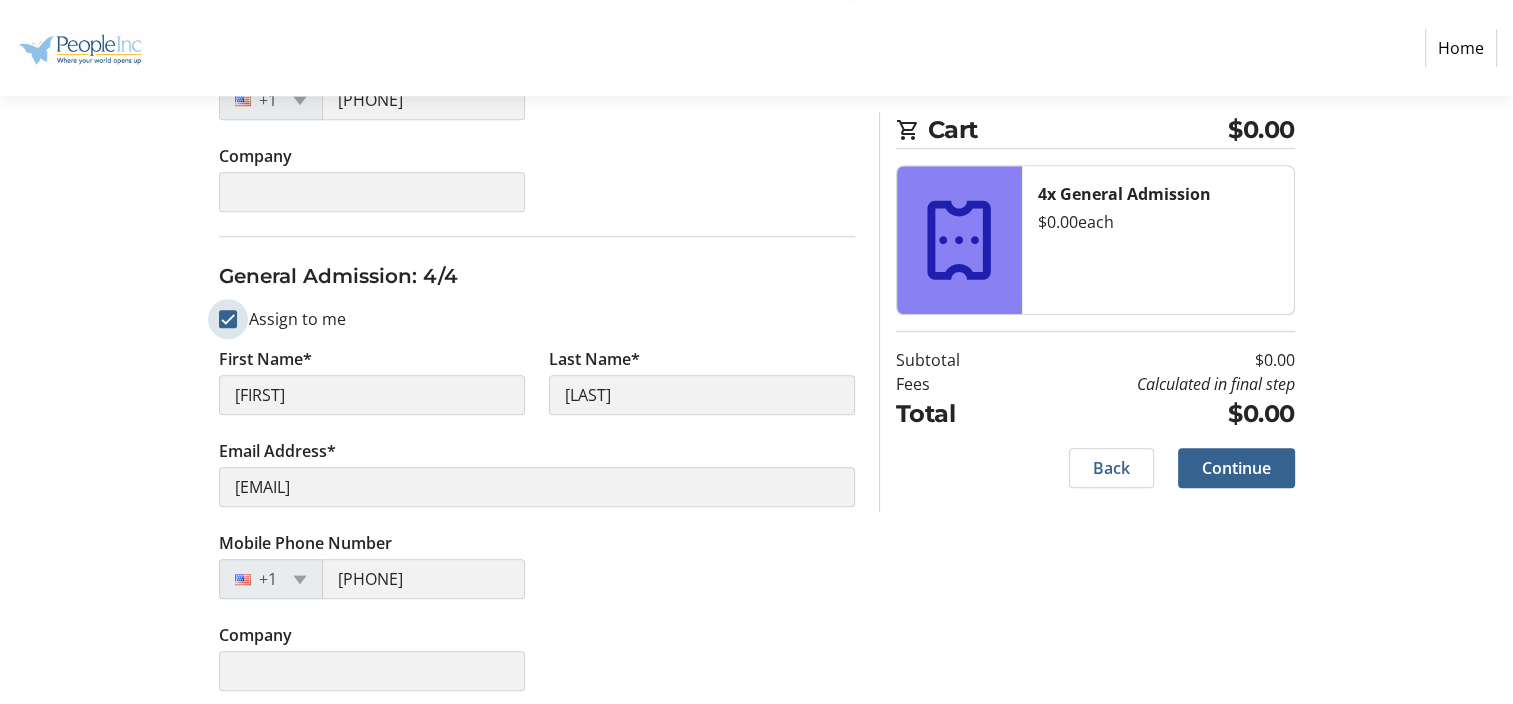 scroll, scrollTop: 1568, scrollLeft: 0, axis: vertical 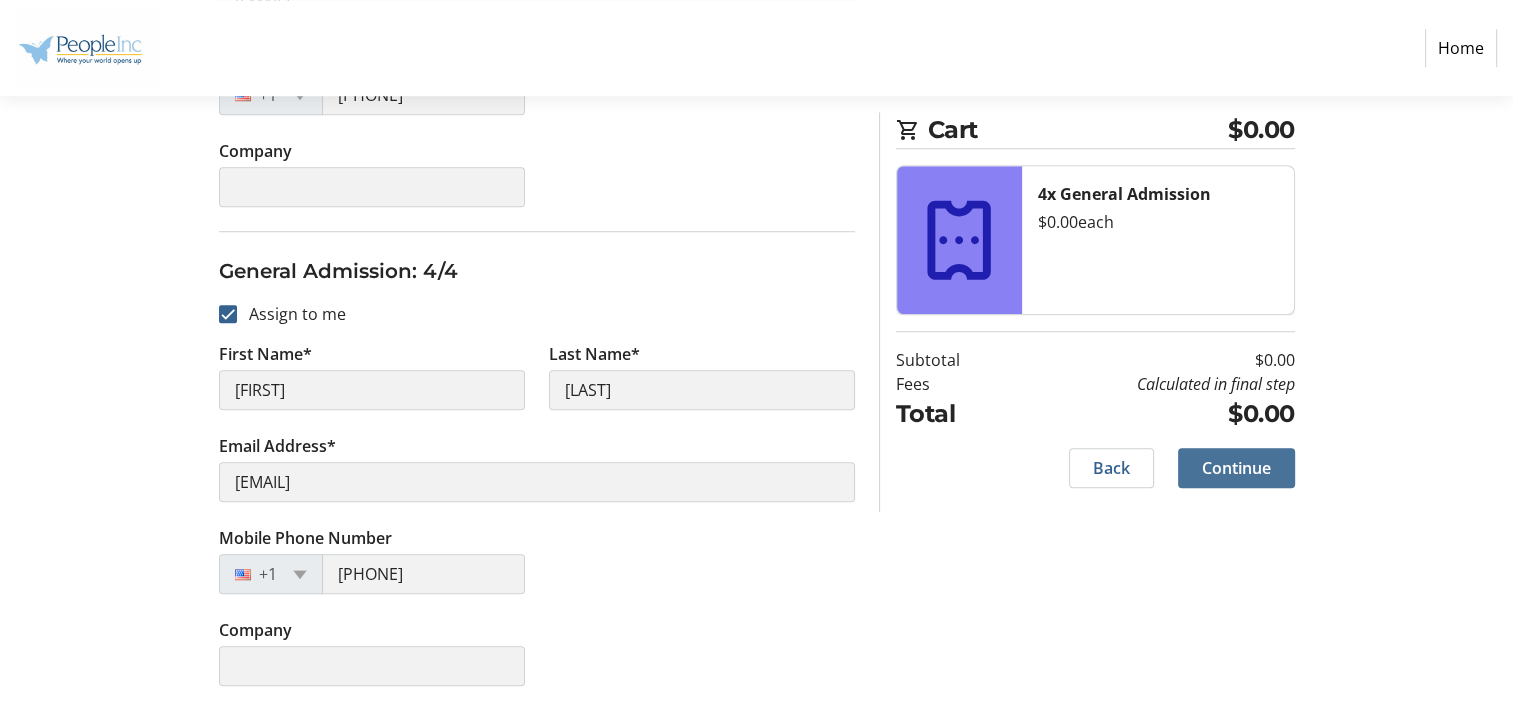 click on "Continue" at bounding box center [1236, 468] 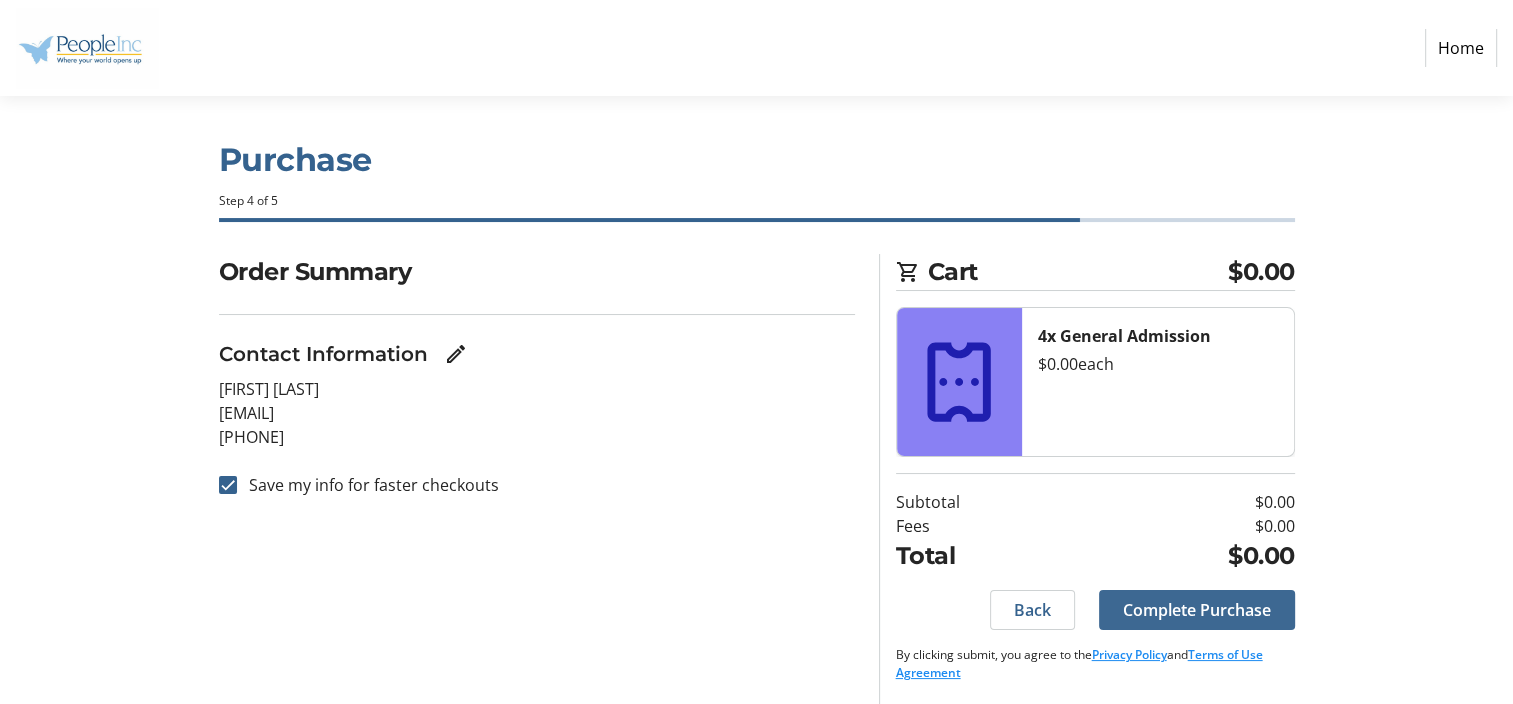 scroll, scrollTop: 9, scrollLeft: 0, axis: vertical 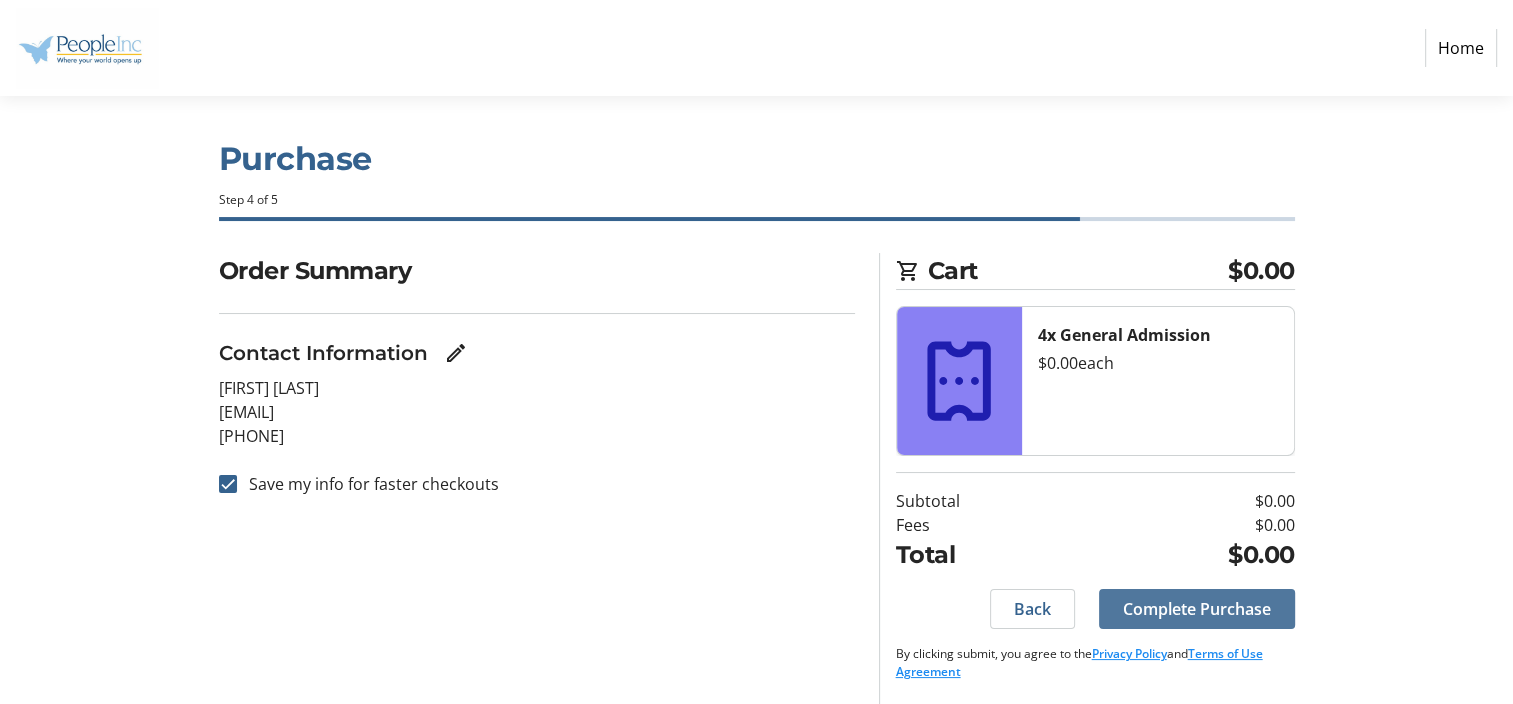 click on "Complete Purchase" at bounding box center (1197, 609) 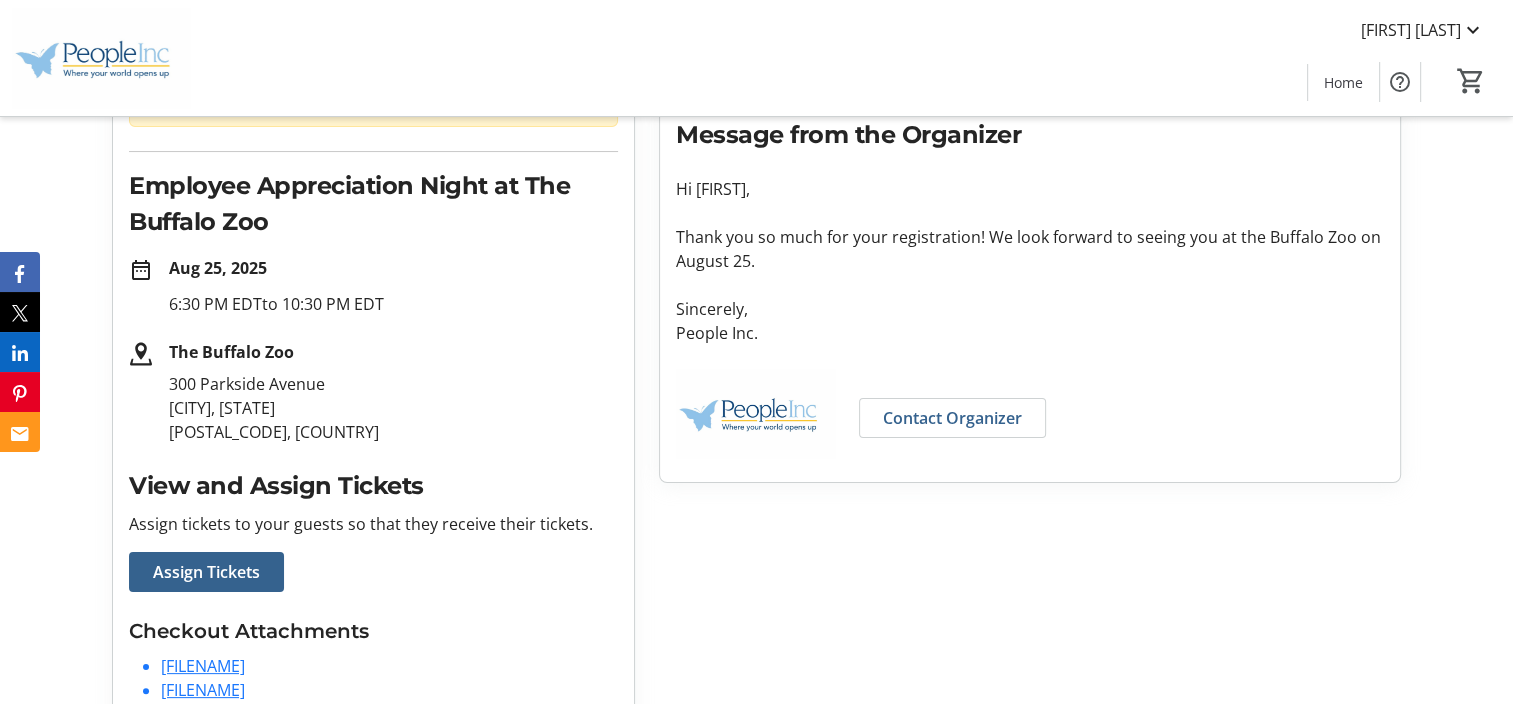 scroll, scrollTop: 0, scrollLeft: 0, axis: both 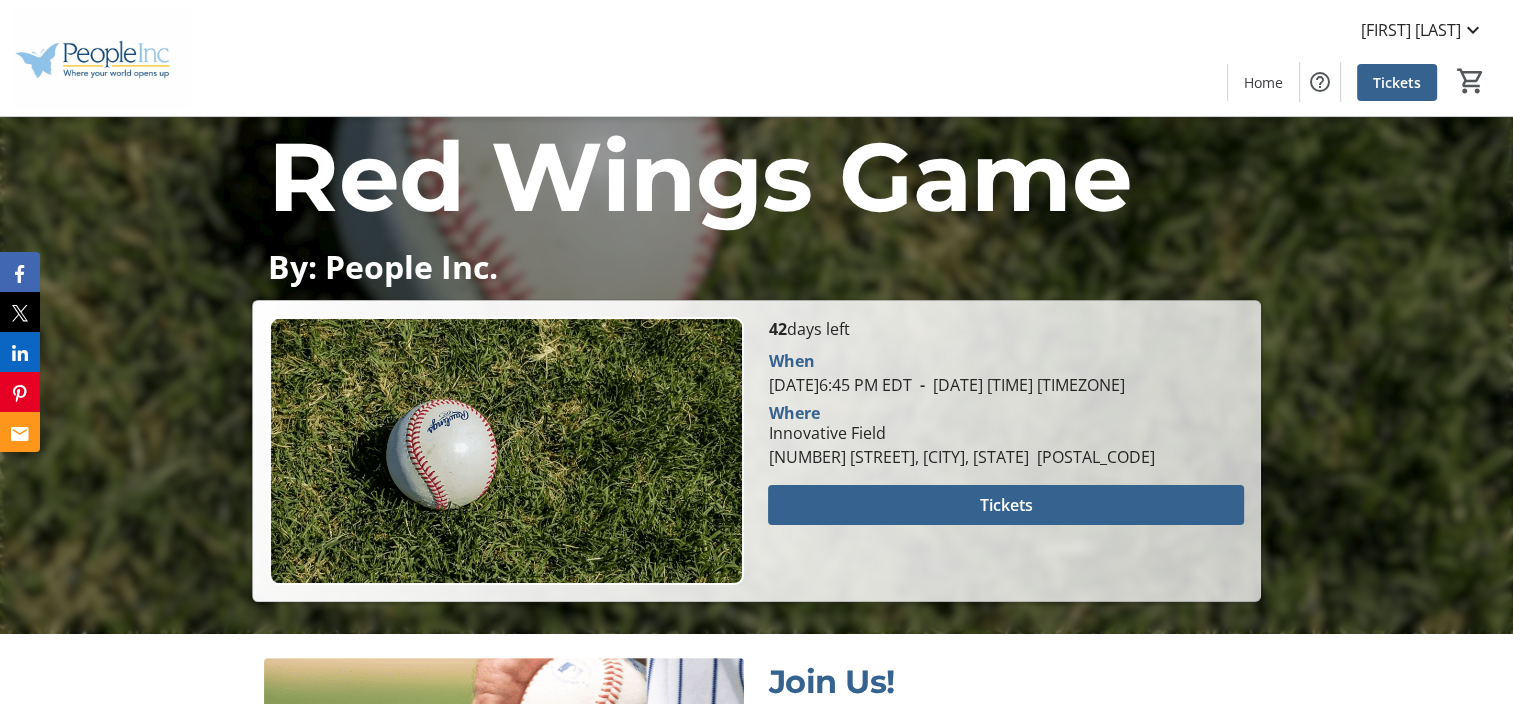 click at bounding box center [1005, 505] 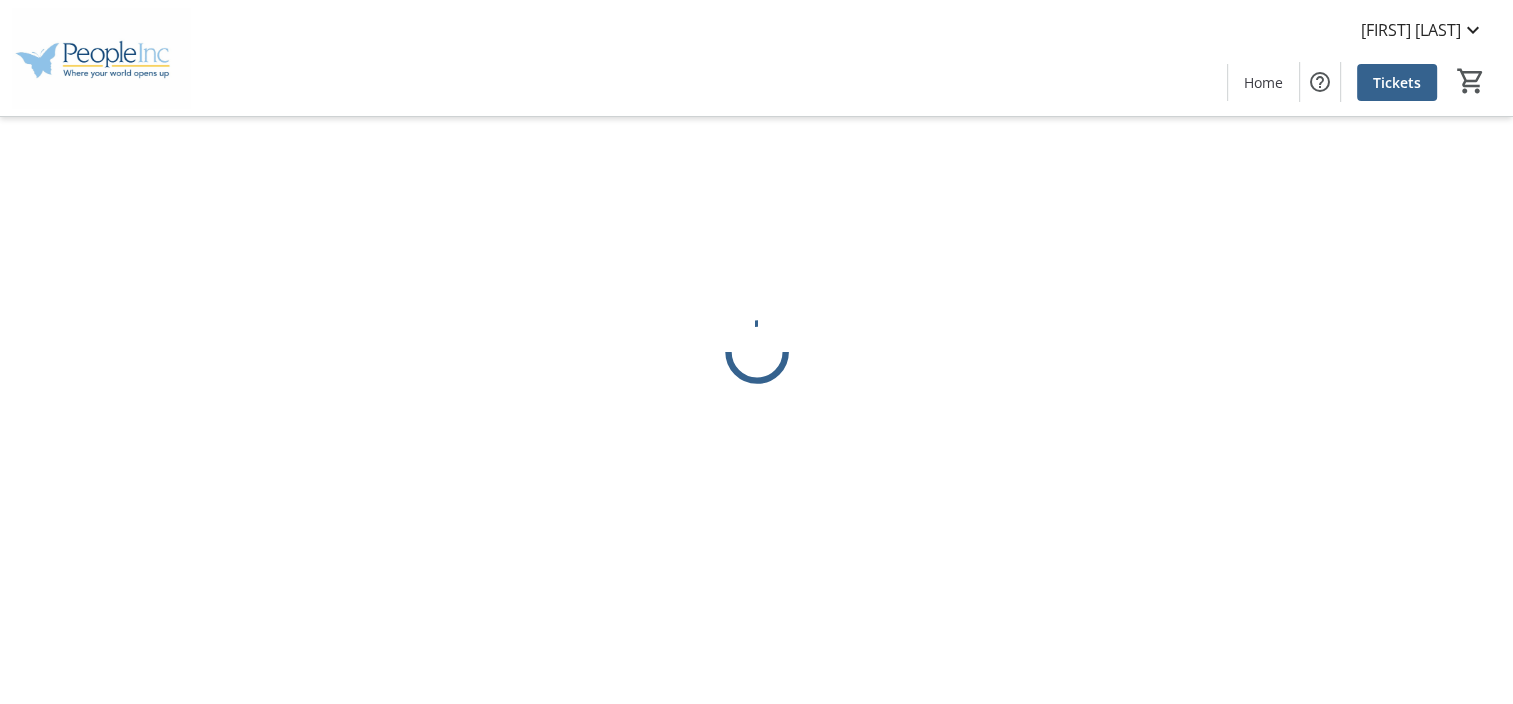 scroll, scrollTop: 0, scrollLeft: 0, axis: both 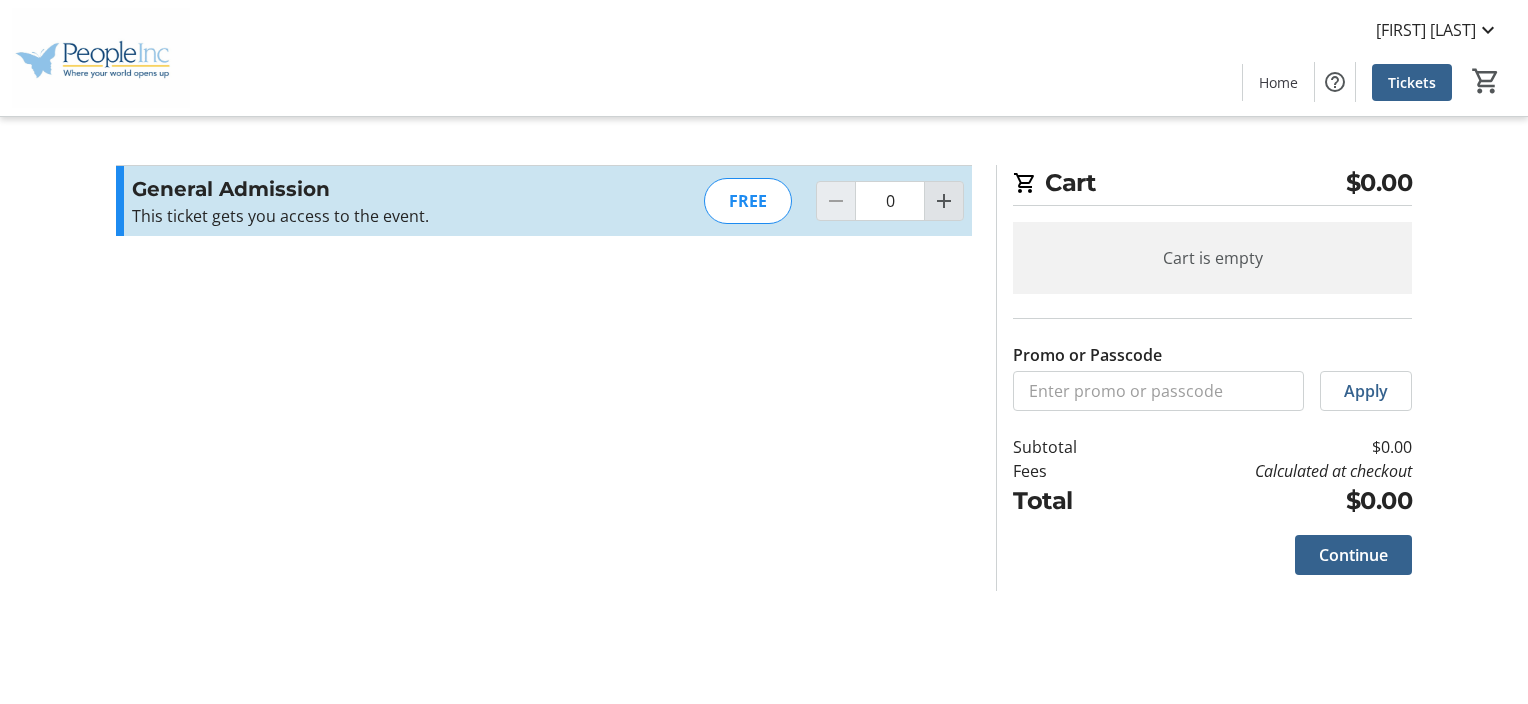 click at bounding box center [944, 201] 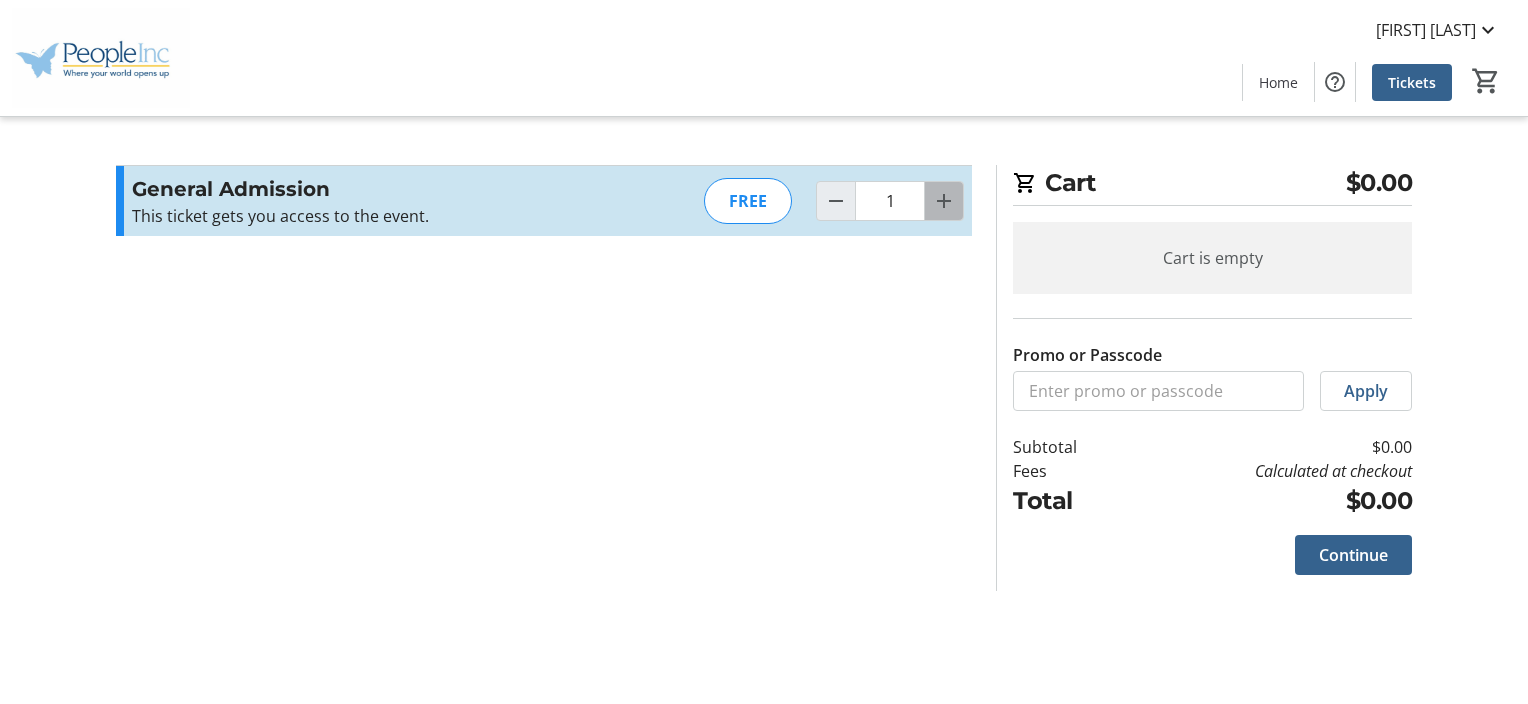 click at bounding box center (944, 201) 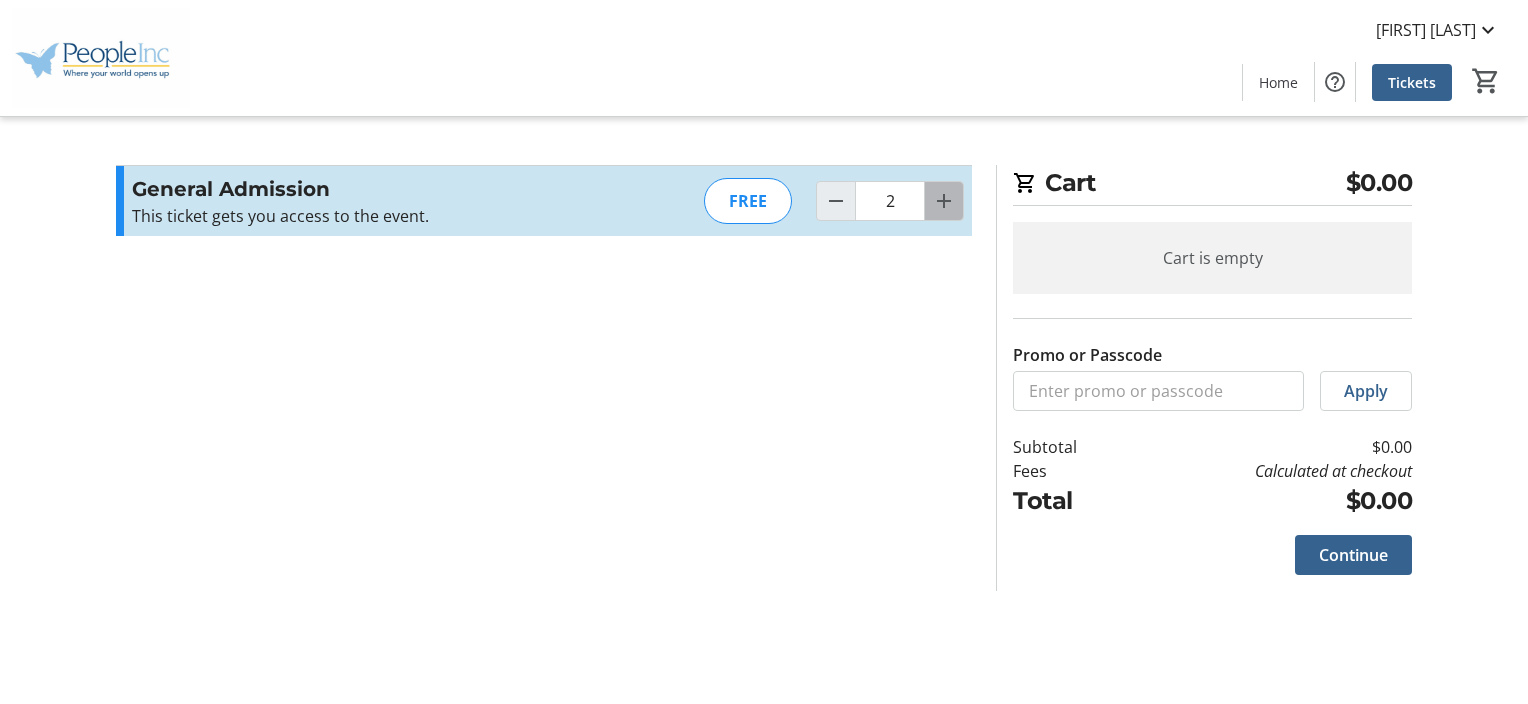 click at bounding box center (944, 201) 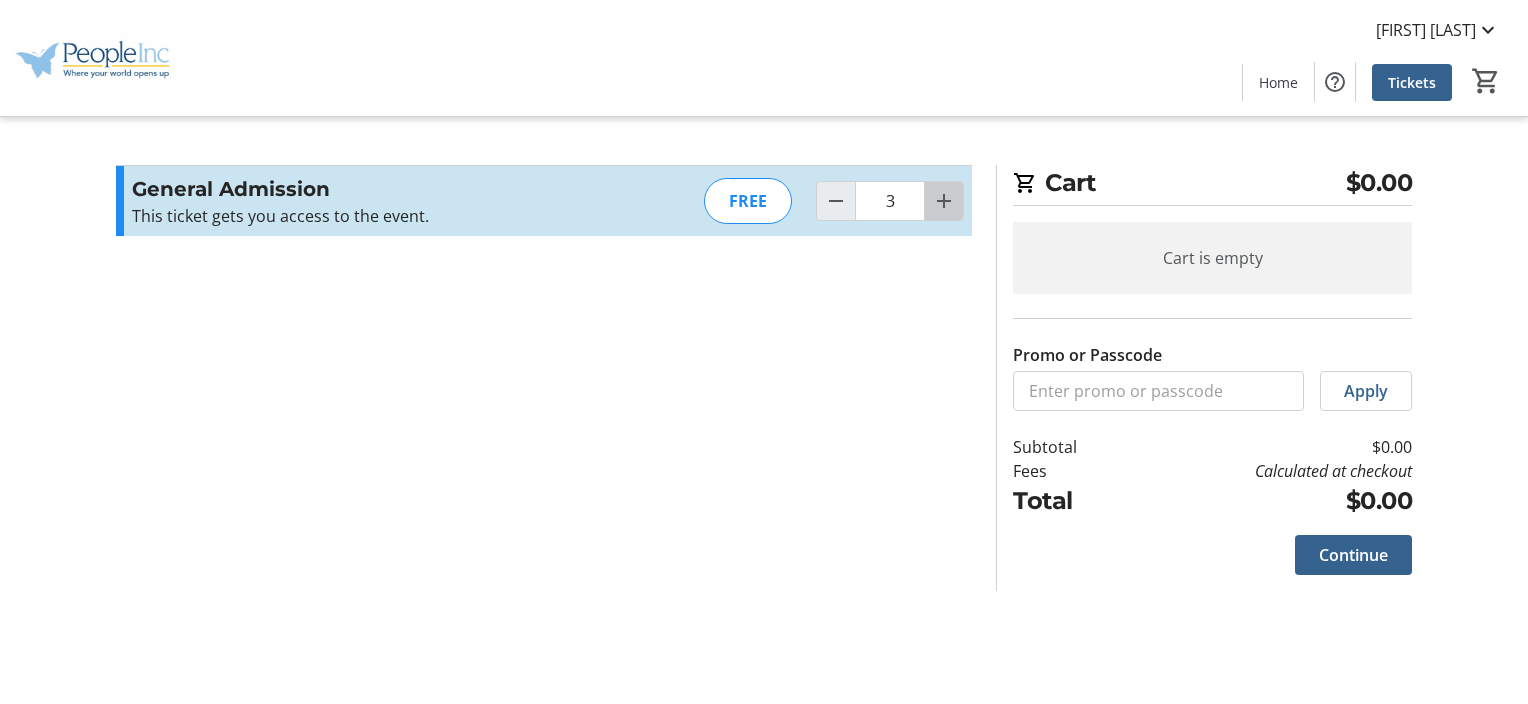click at bounding box center [944, 201] 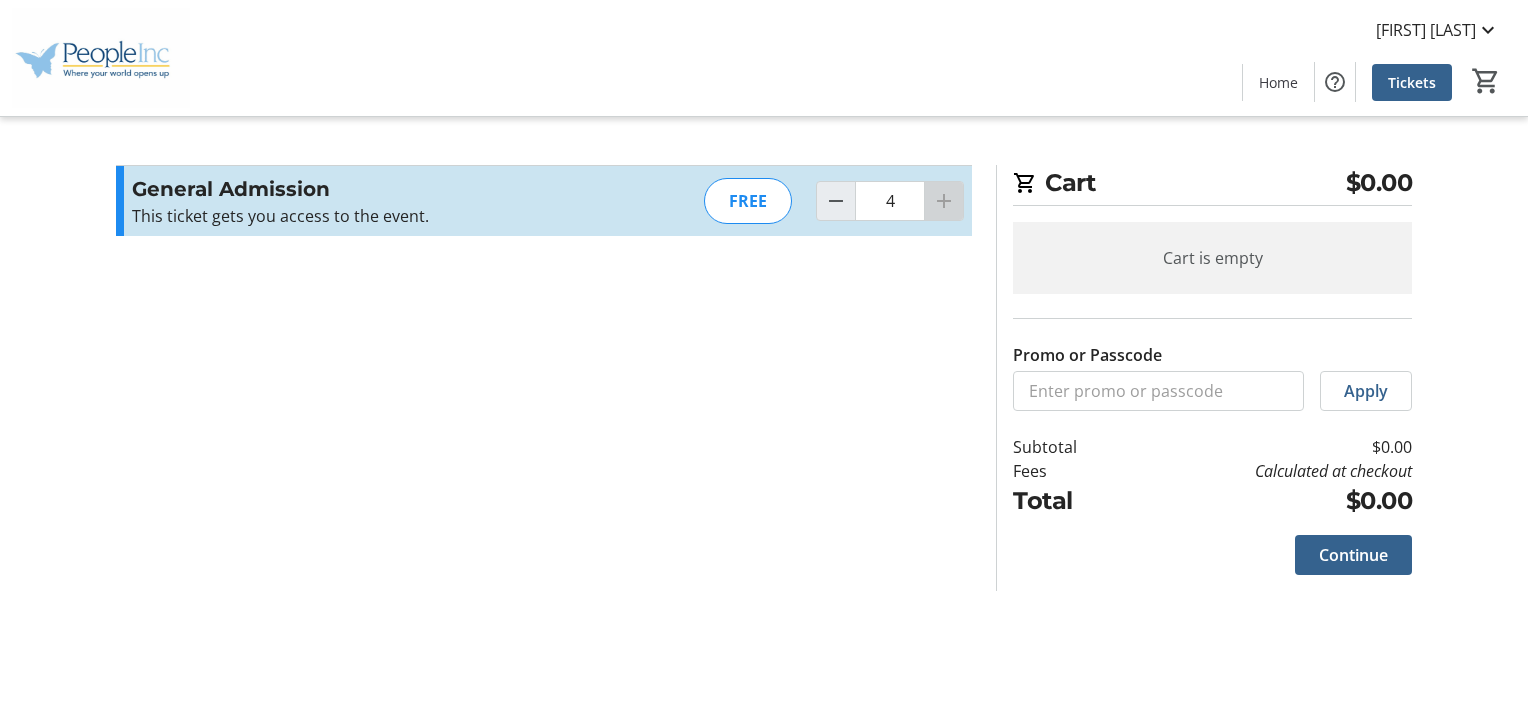 click at bounding box center (944, 201) 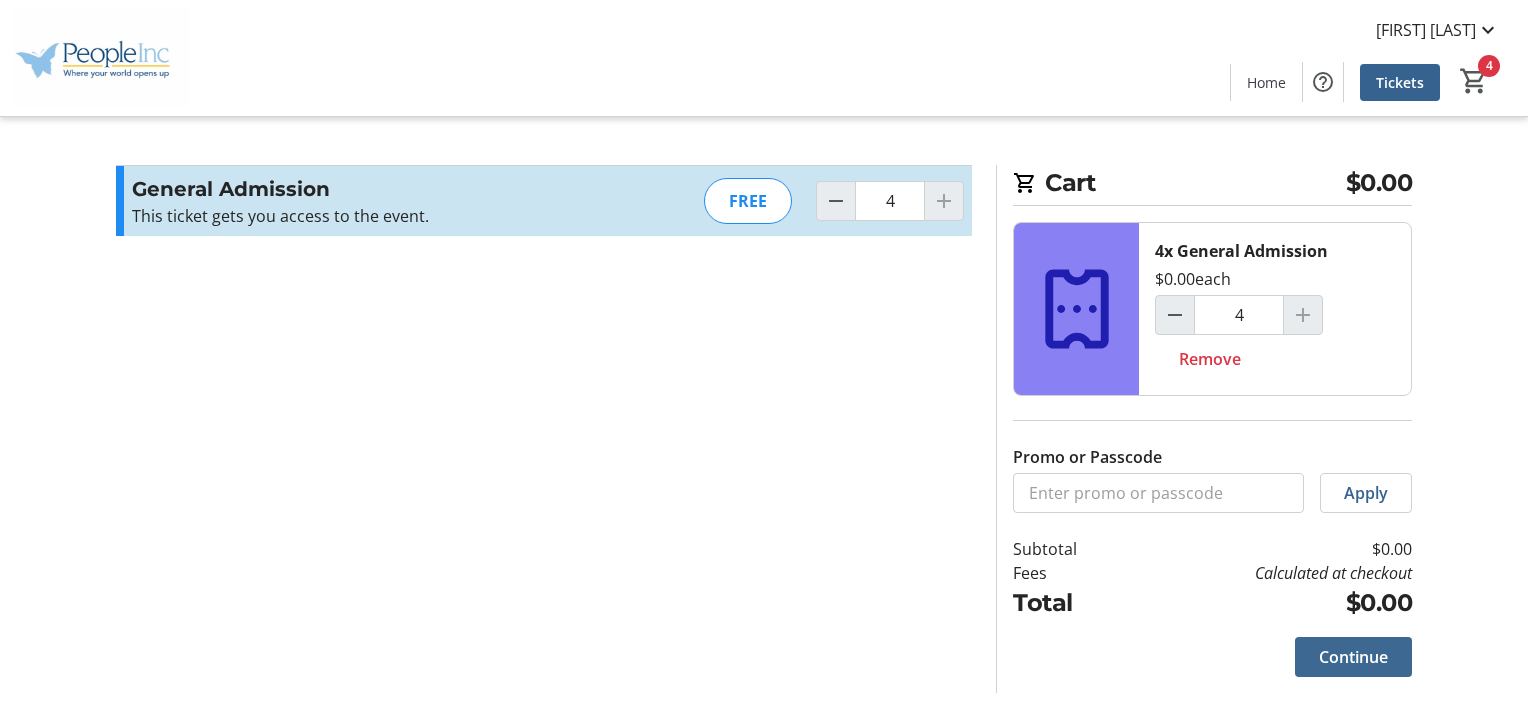 click on "Continue" at bounding box center [1353, 657] 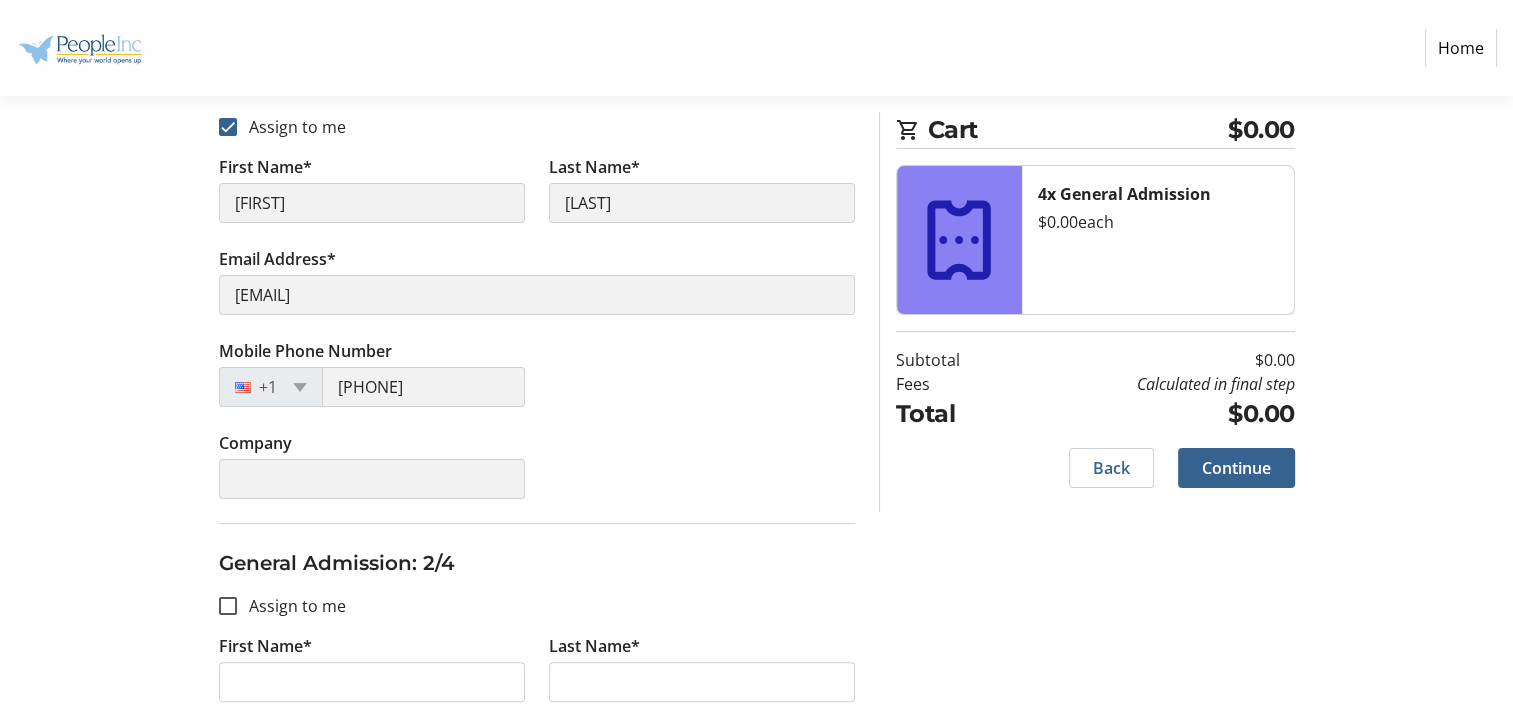 scroll, scrollTop: 400, scrollLeft: 0, axis: vertical 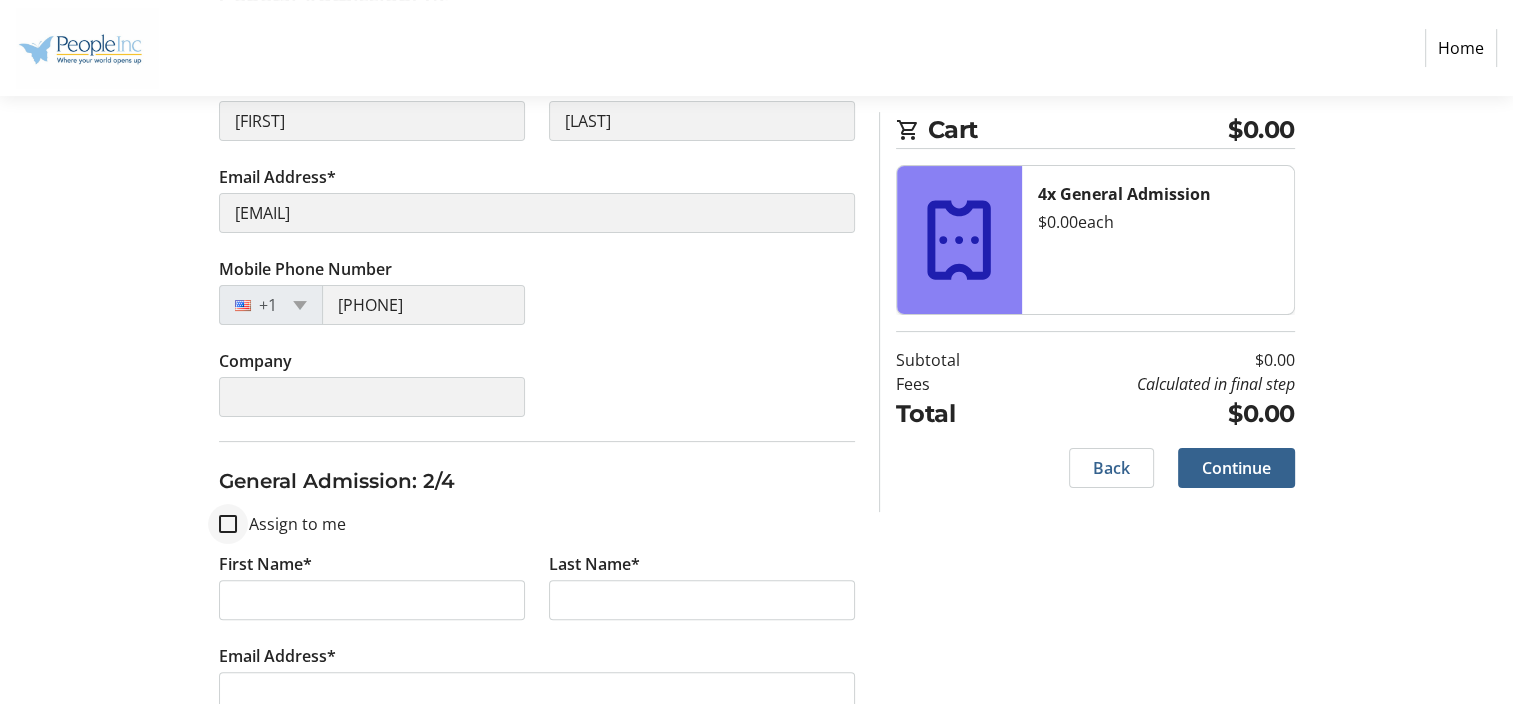 click at bounding box center [228, 524] 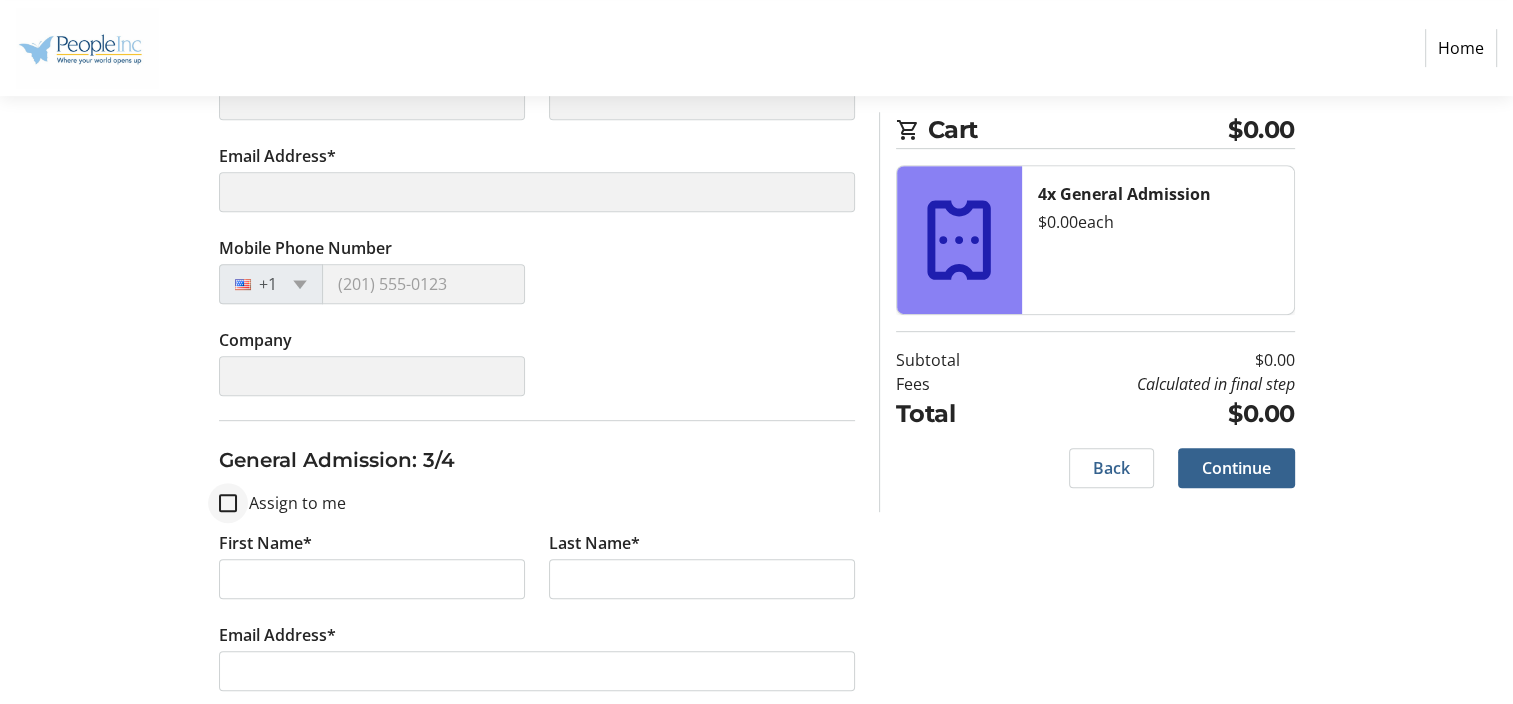 click at bounding box center [228, 503] 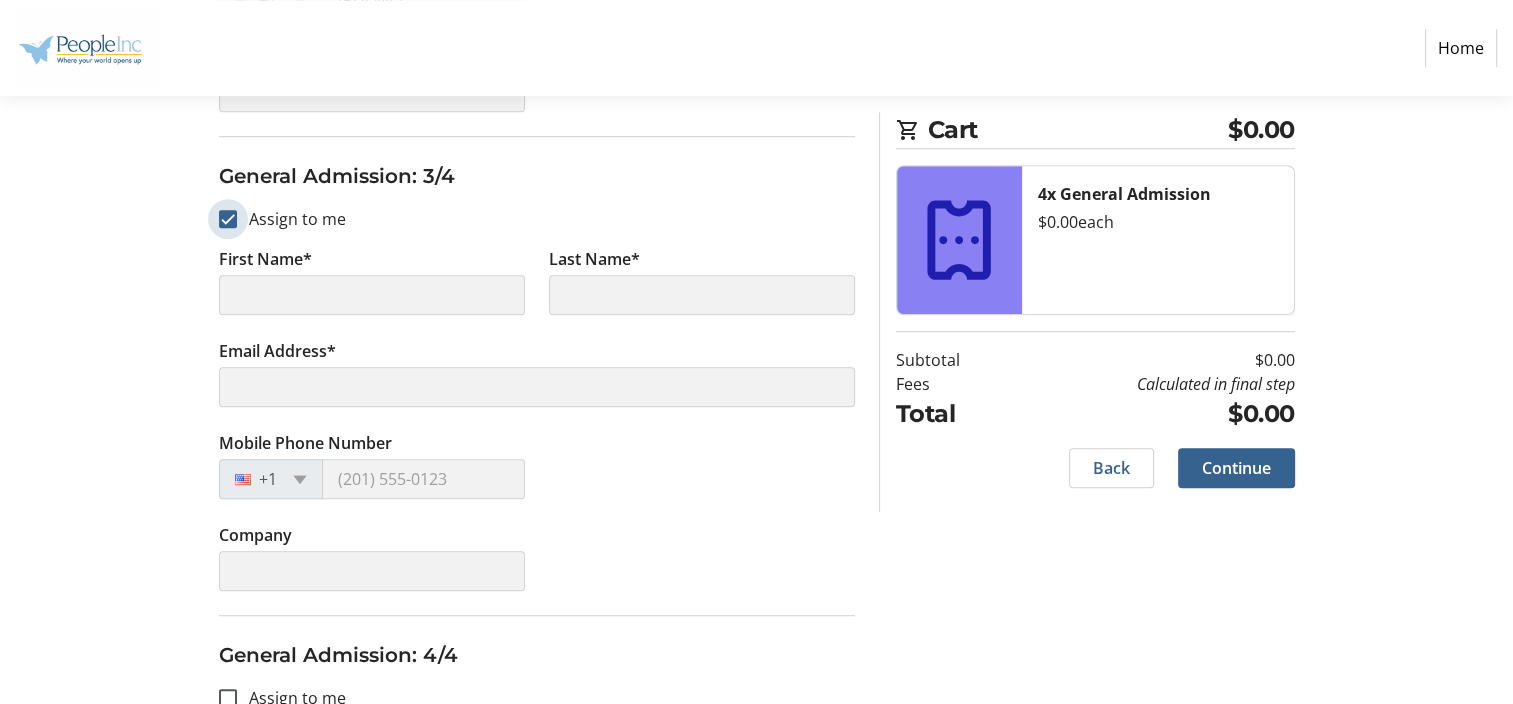 scroll, scrollTop: 1300, scrollLeft: 0, axis: vertical 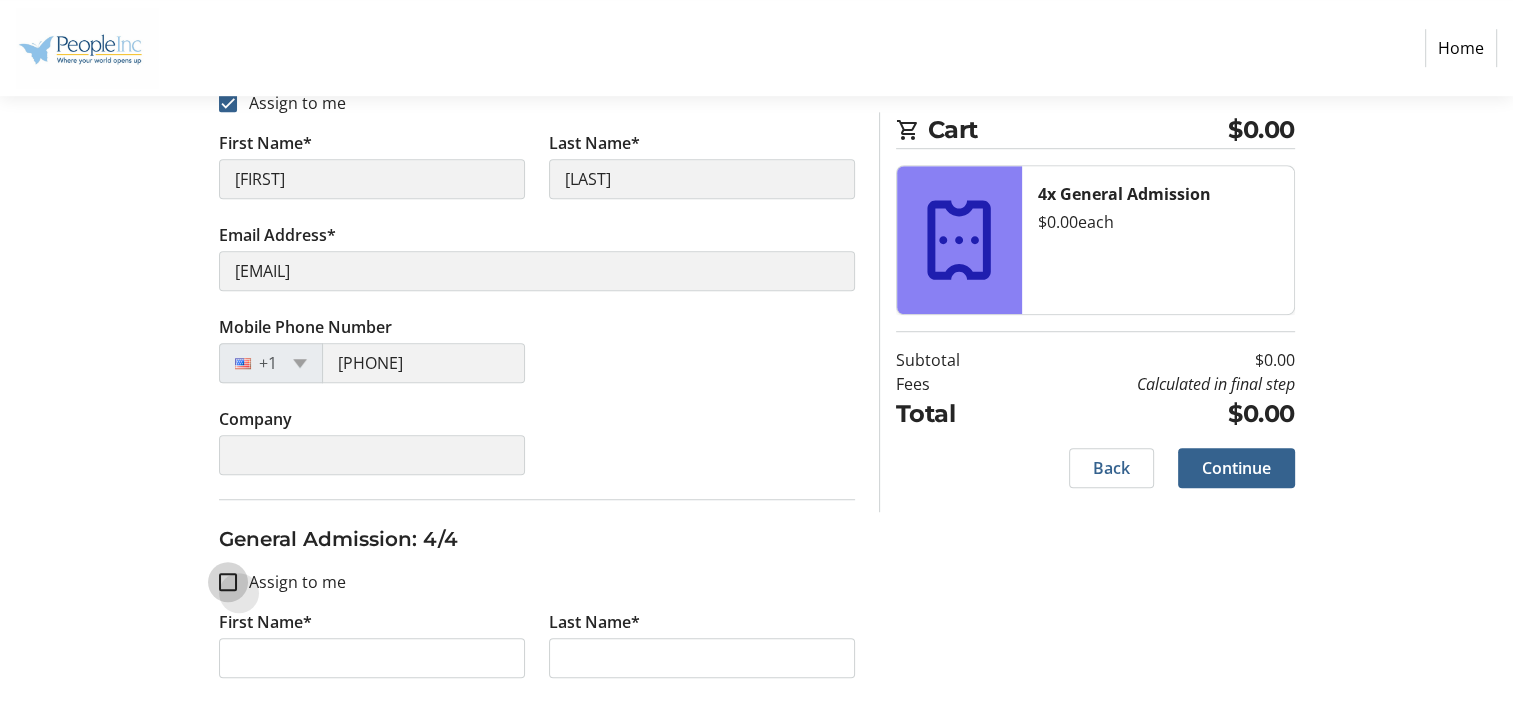 click on "Assign to me" at bounding box center (228, 582) 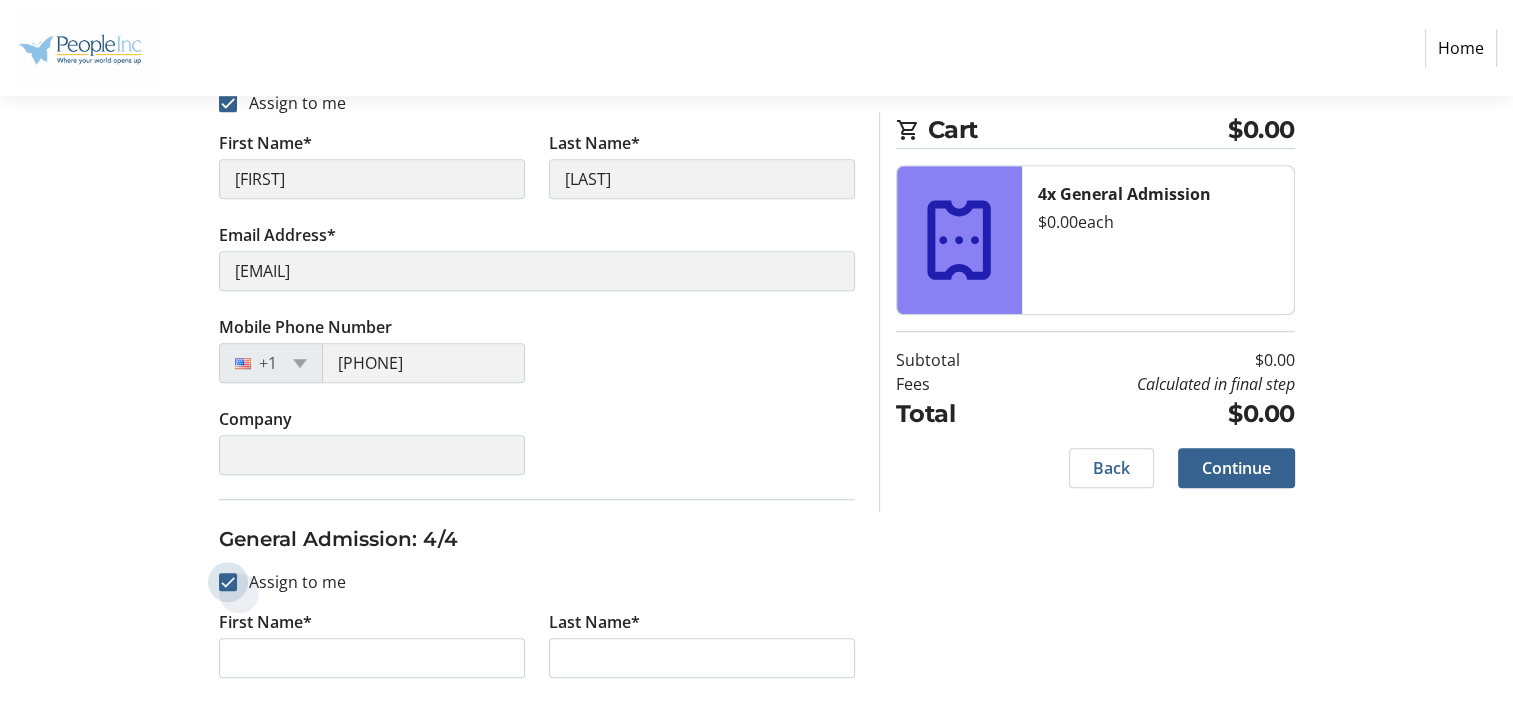 checkbox on "true" 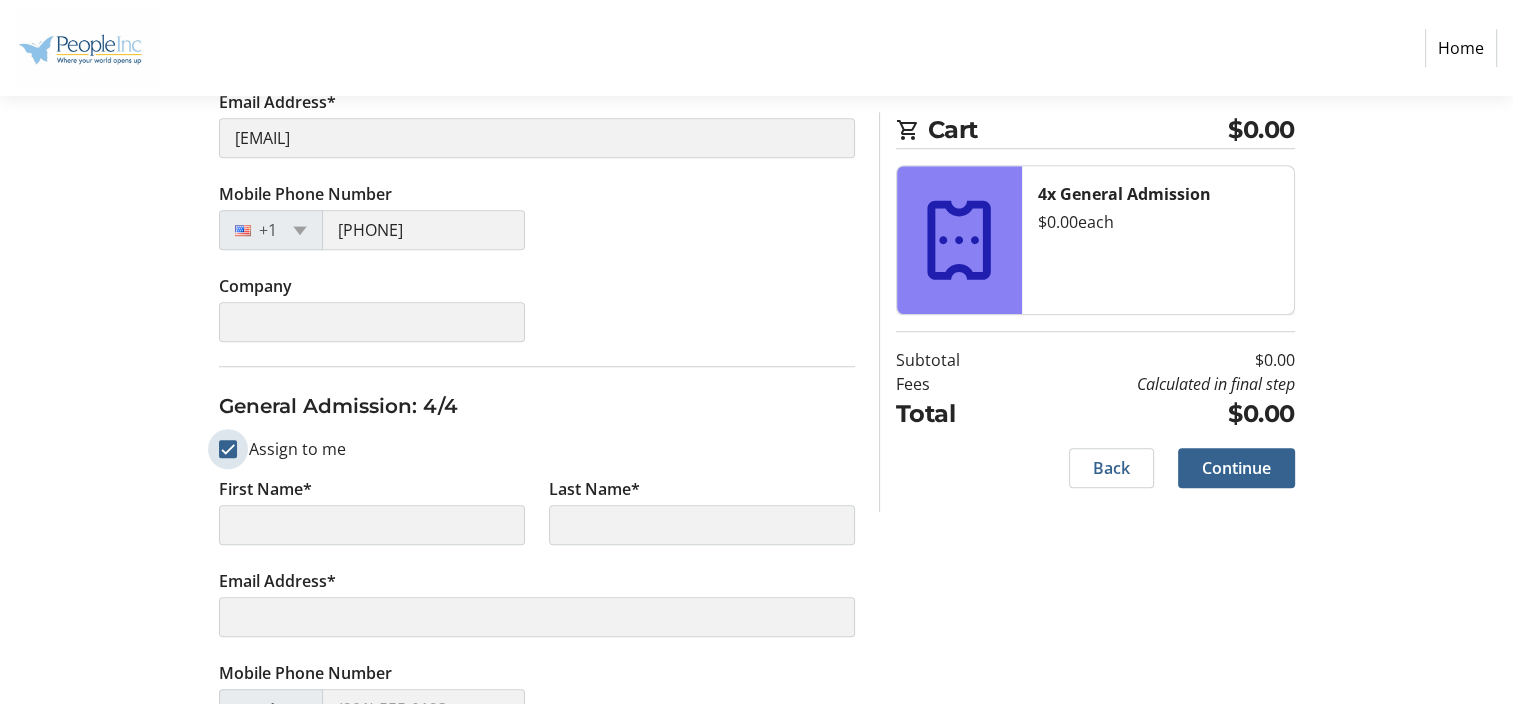 scroll, scrollTop: 1568, scrollLeft: 0, axis: vertical 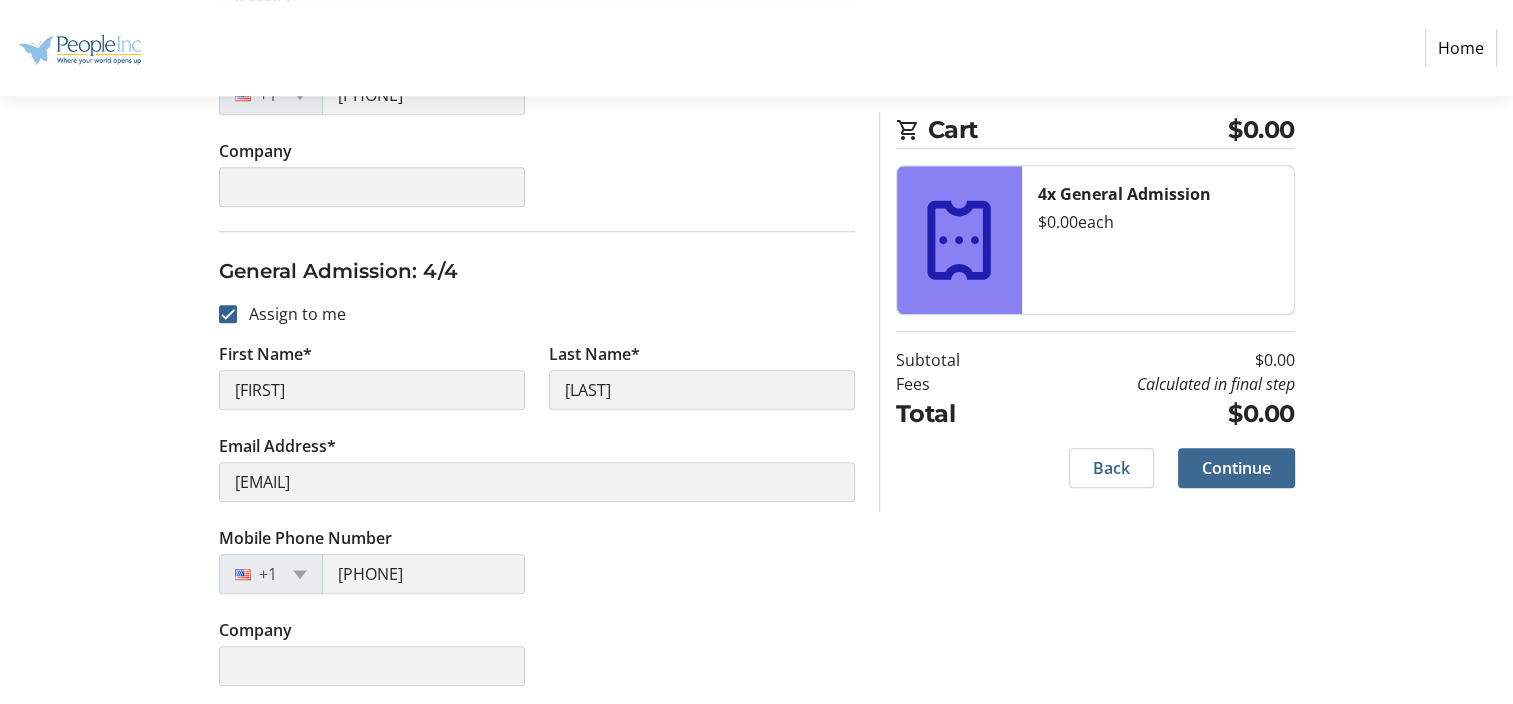 click on "Continue" at bounding box center (1236, 468) 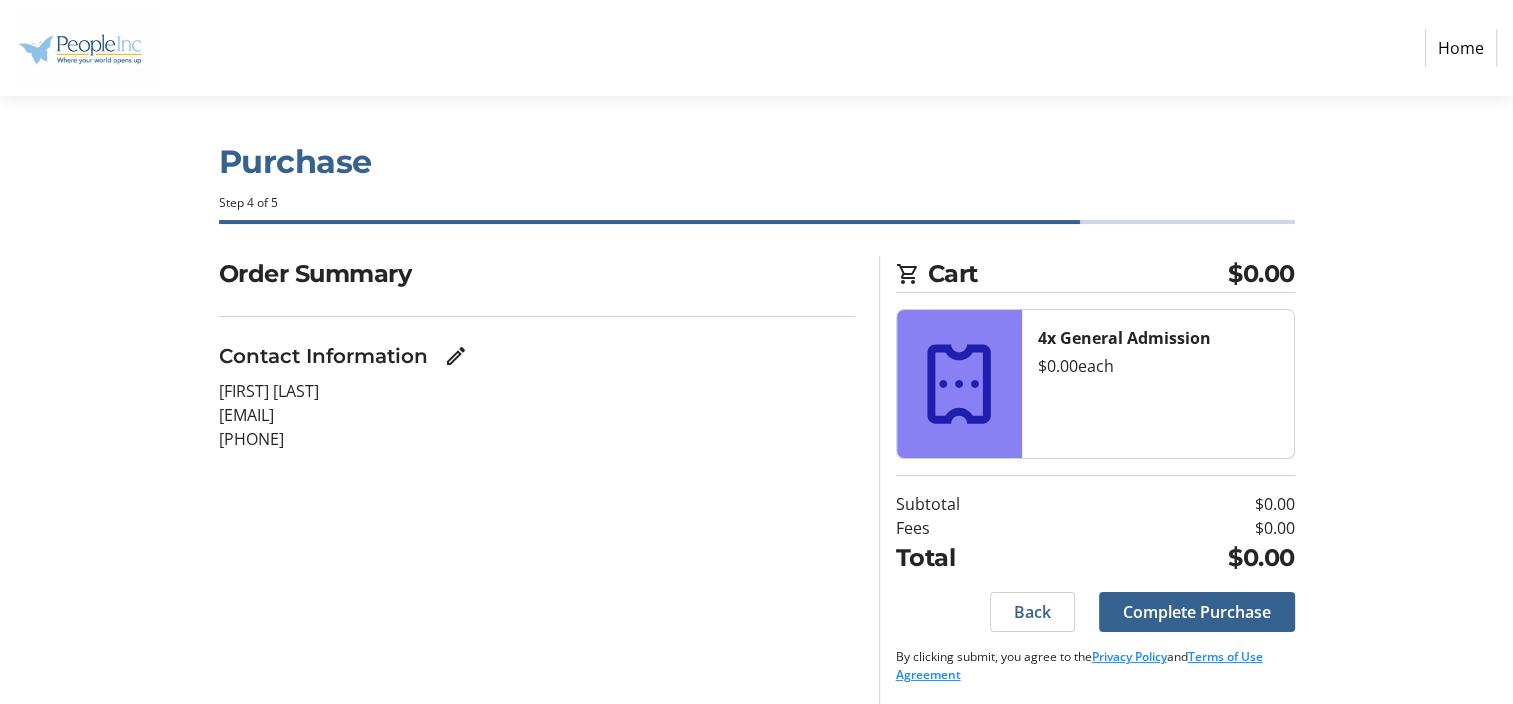 scroll, scrollTop: 9, scrollLeft: 0, axis: vertical 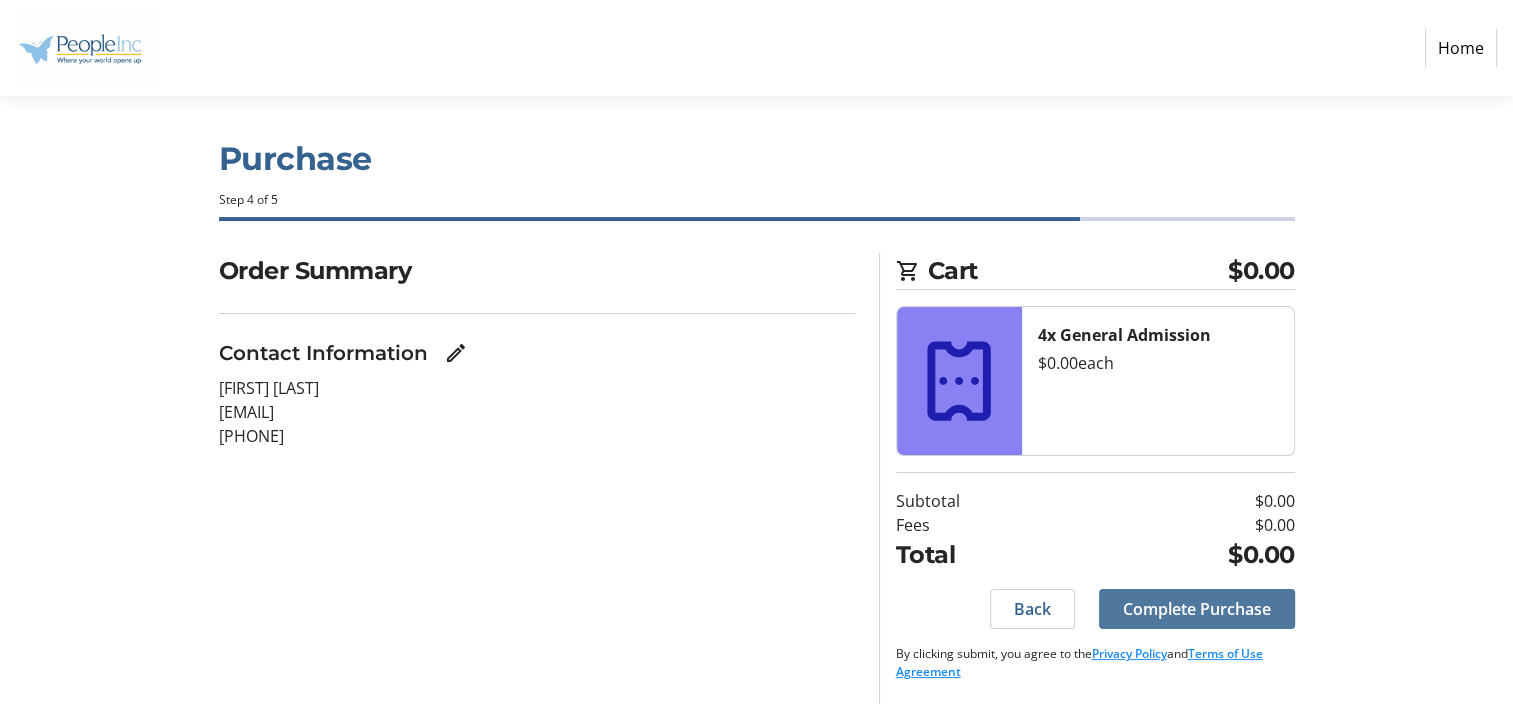 click on "Complete Purchase" at bounding box center [1197, 609] 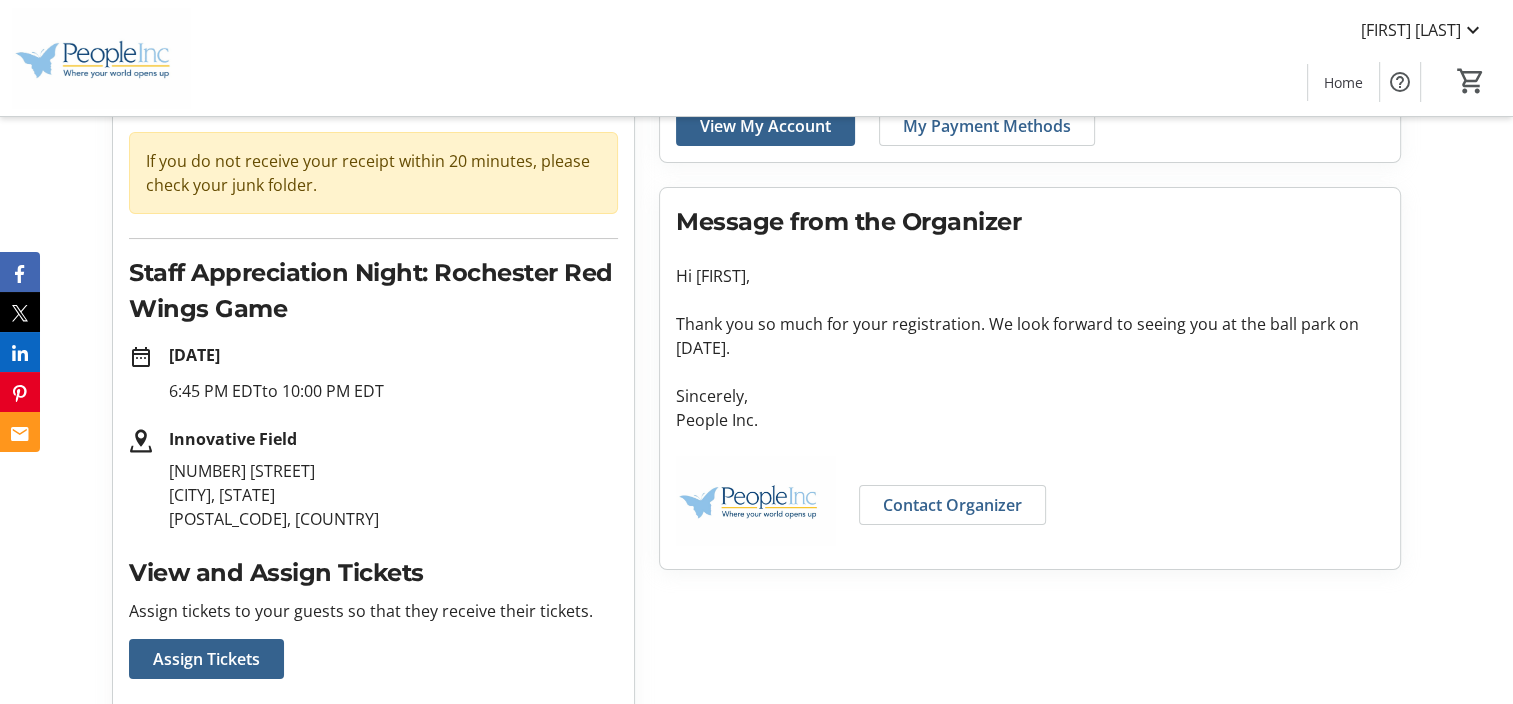 scroll, scrollTop: 100, scrollLeft: 0, axis: vertical 